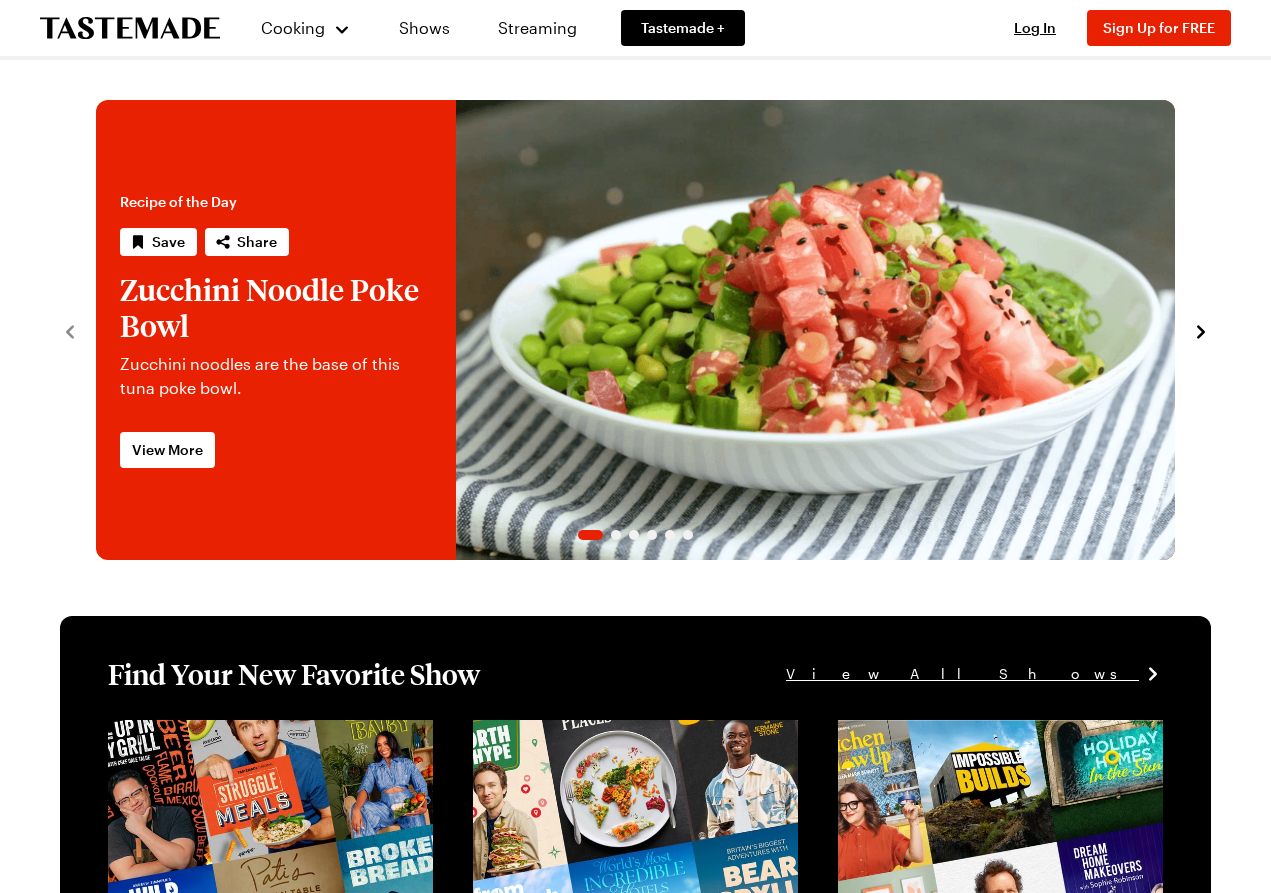 scroll, scrollTop: 0, scrollLeft: 0, axis: both 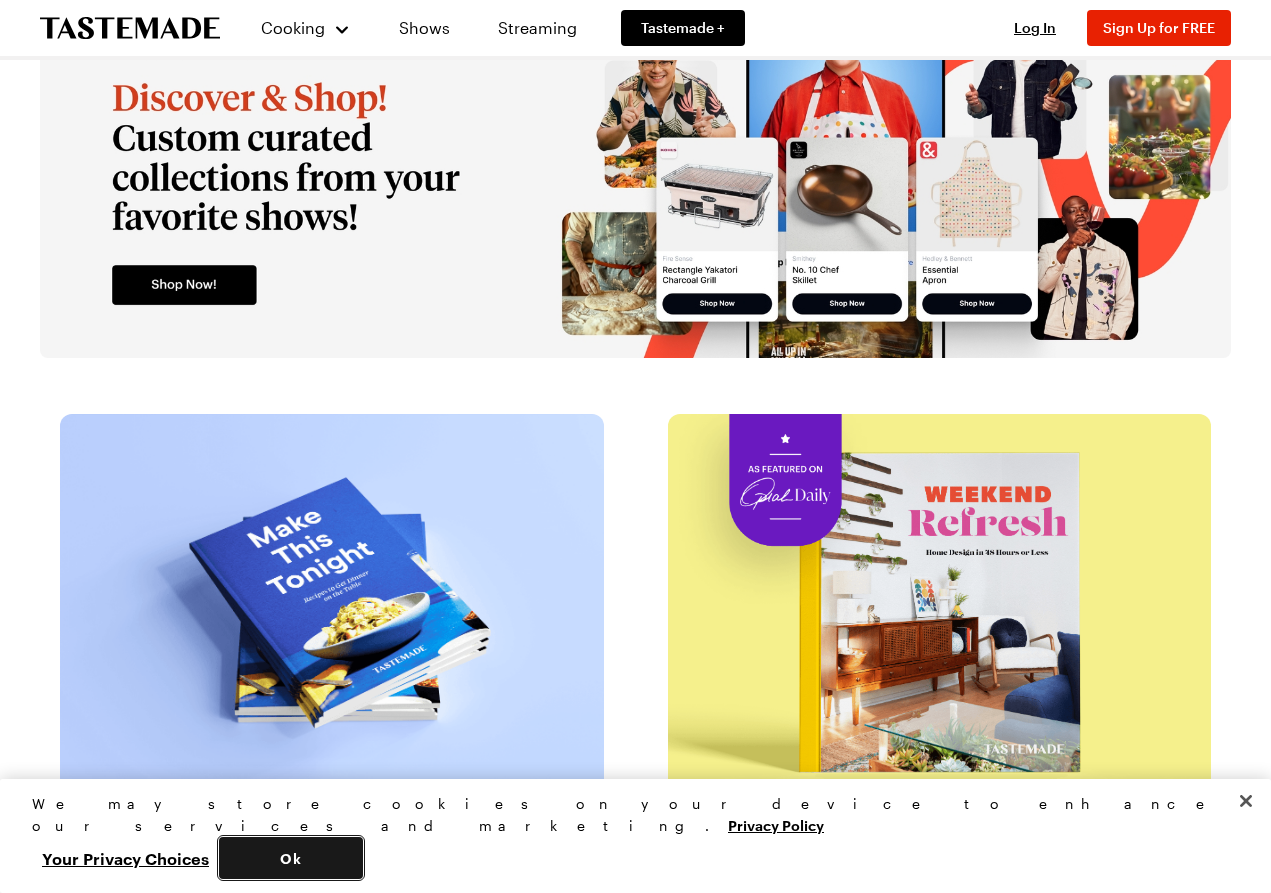 click on "Ok" at bounding box center [291, 858] 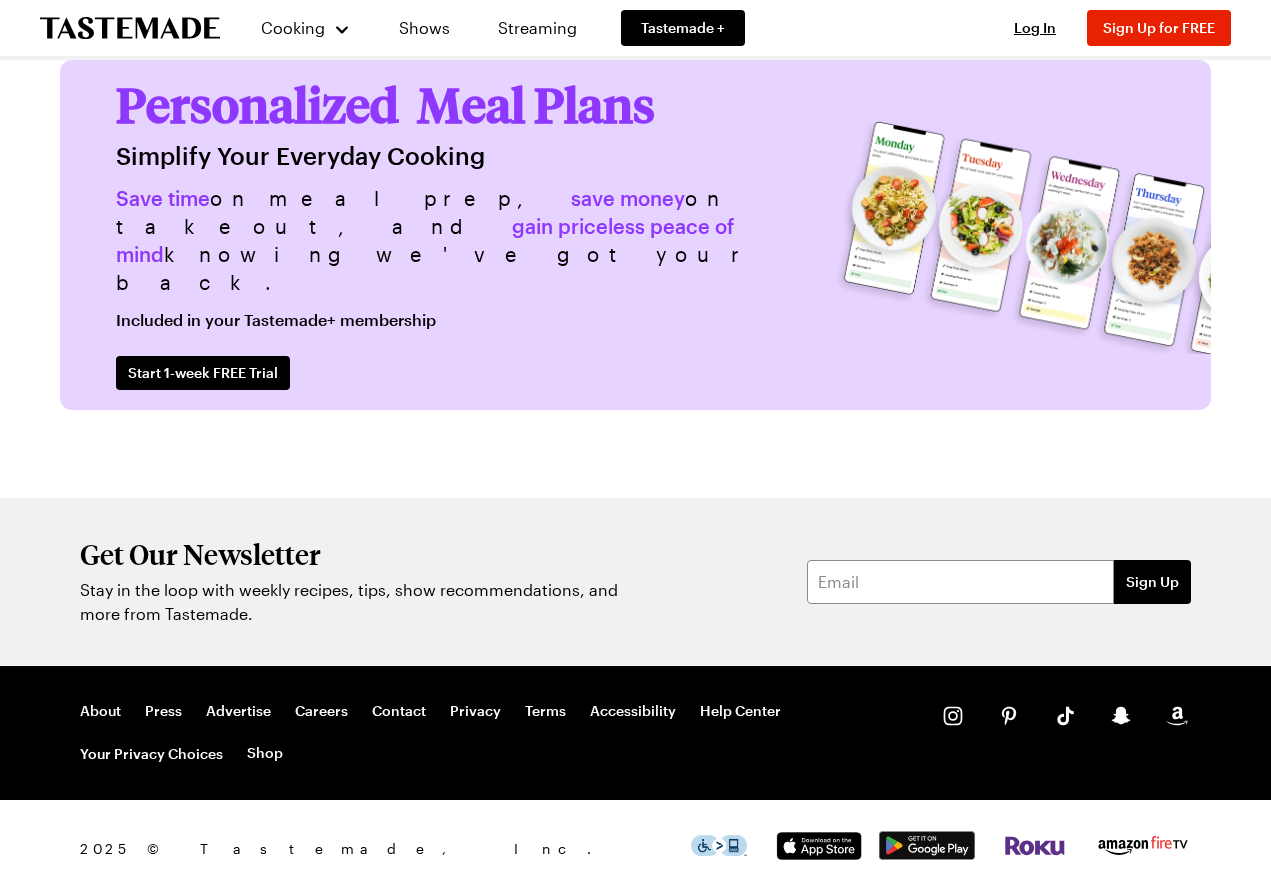 scroll, scrollTop: 4732, scrollLeft: 0, axis: vertical 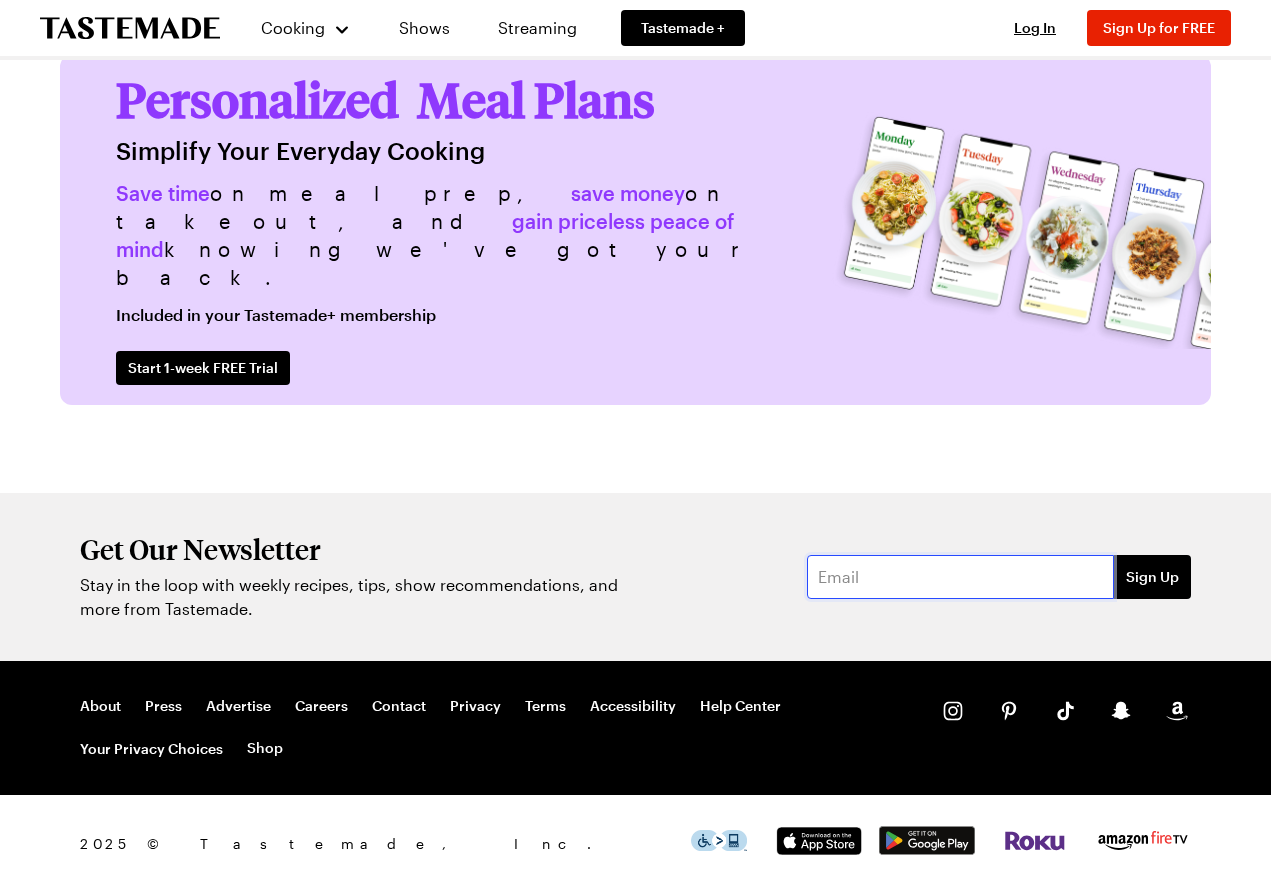 click at bounding box center (960, 577) 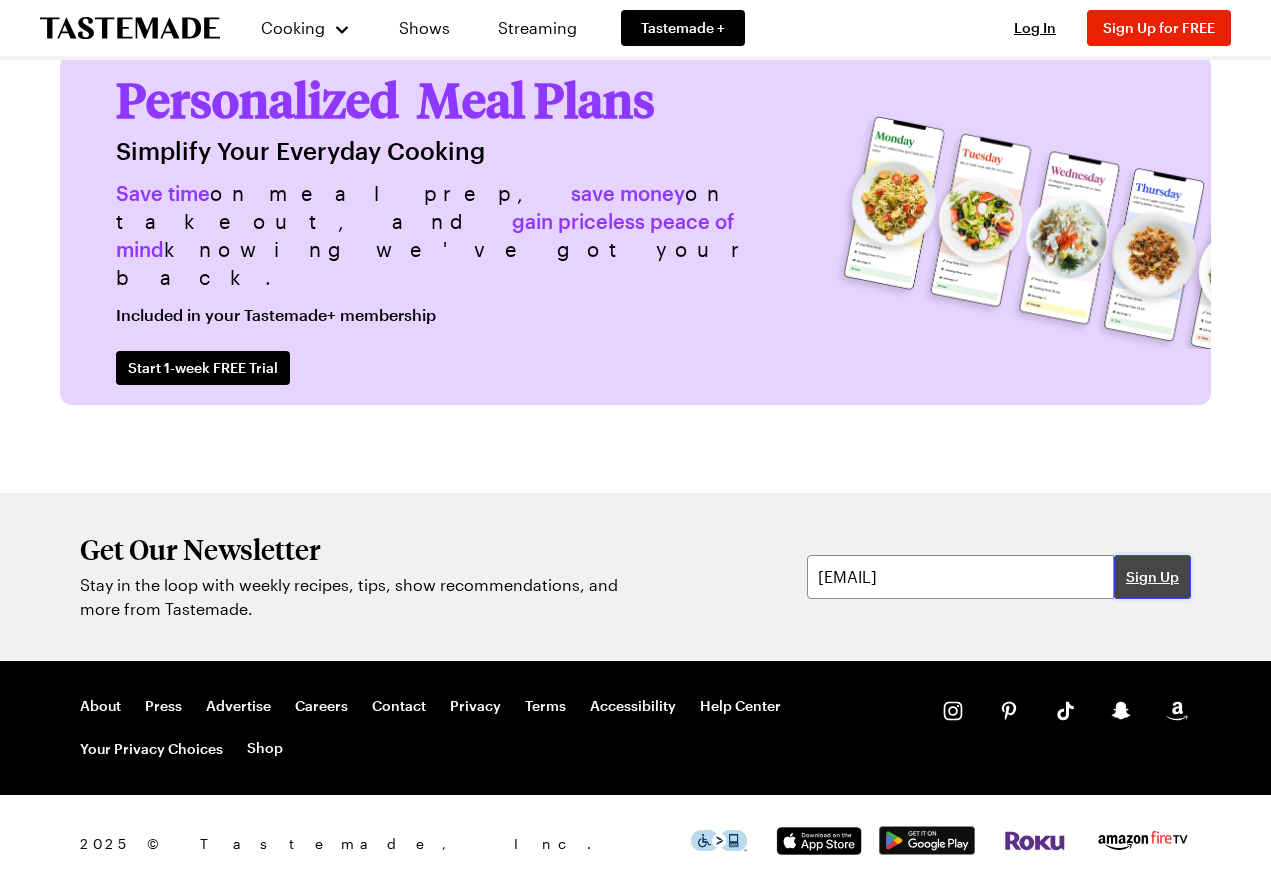 click on "Sign Up" at bounding box center [1152, 577] 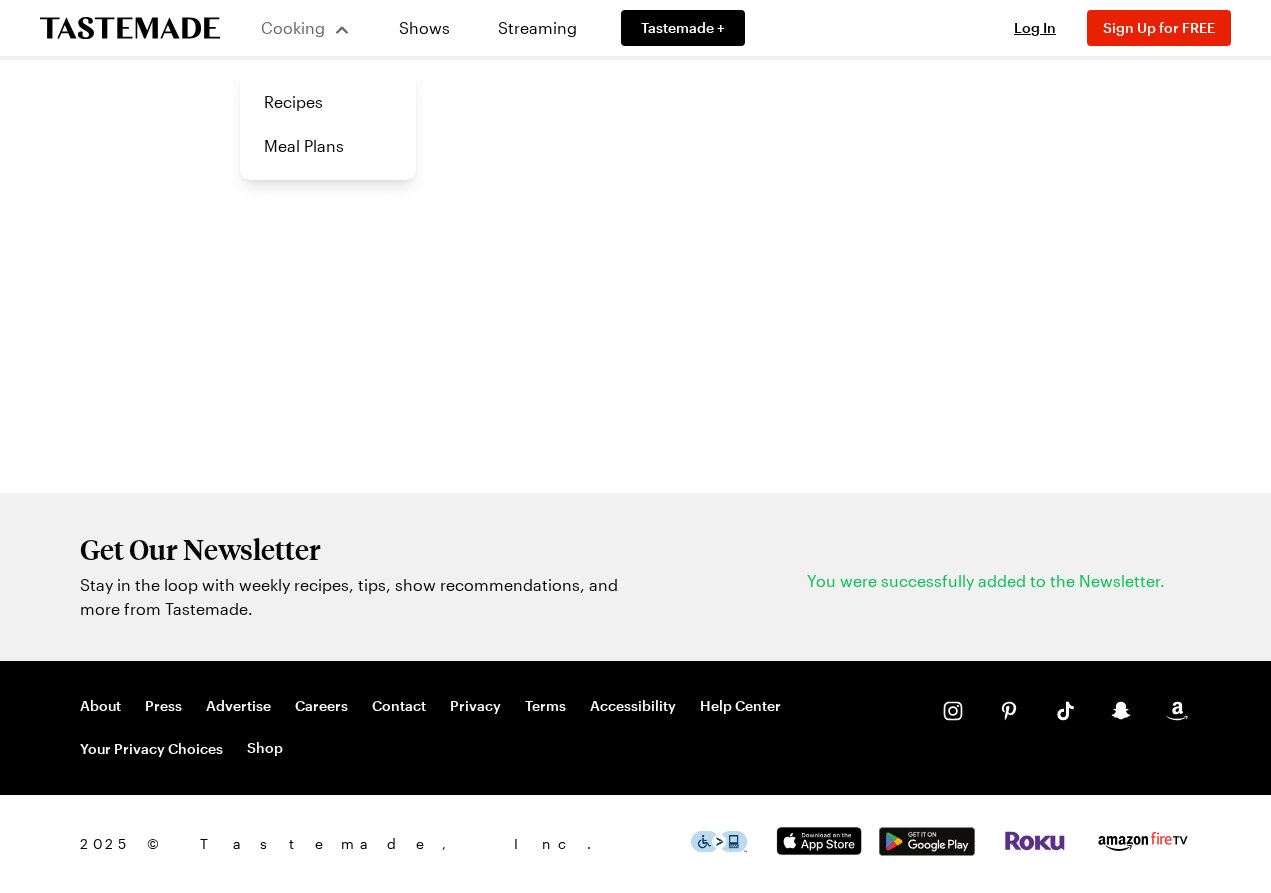 scroll, scrollTop: 0, scrollLeft: 0, axis: both 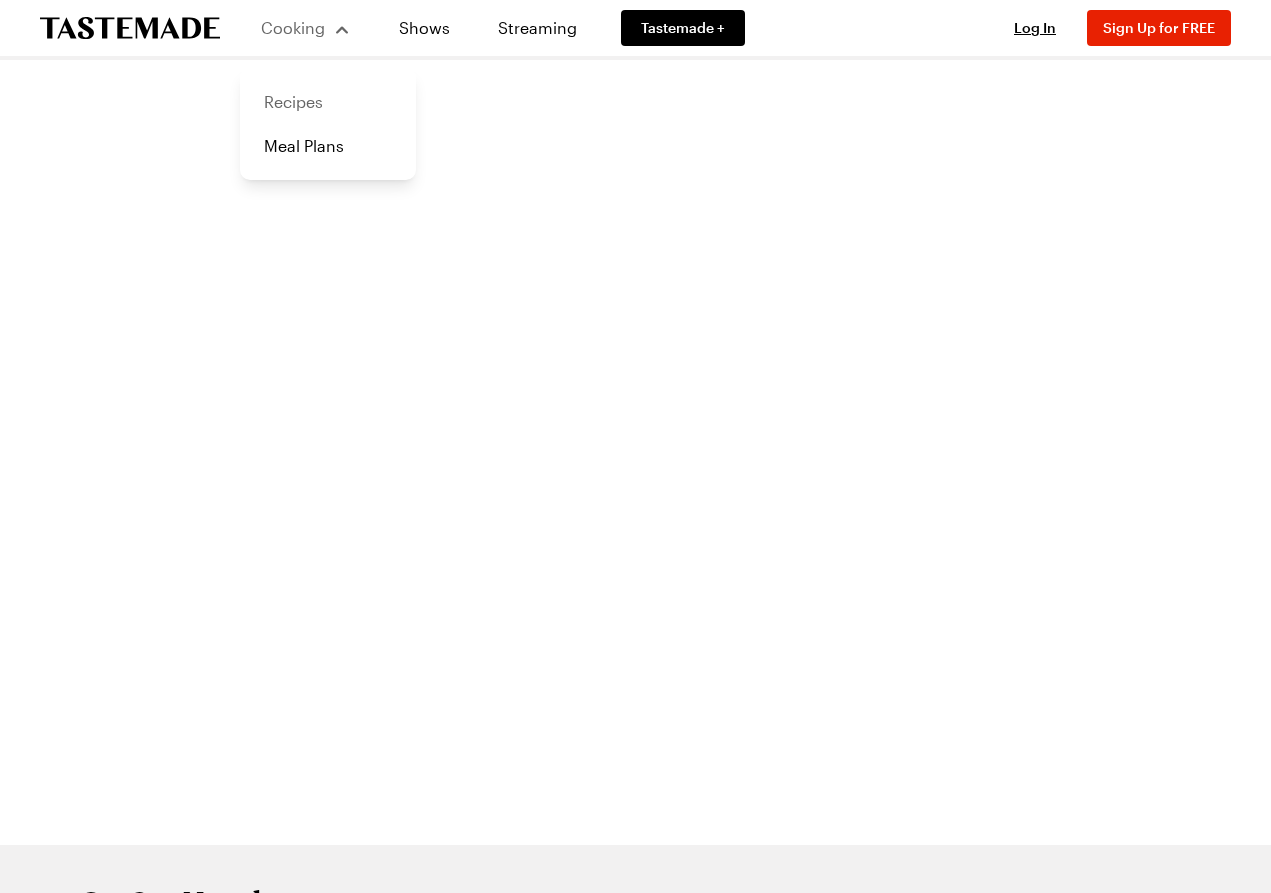 click on "Recipes" at bounding box center [328, 102] 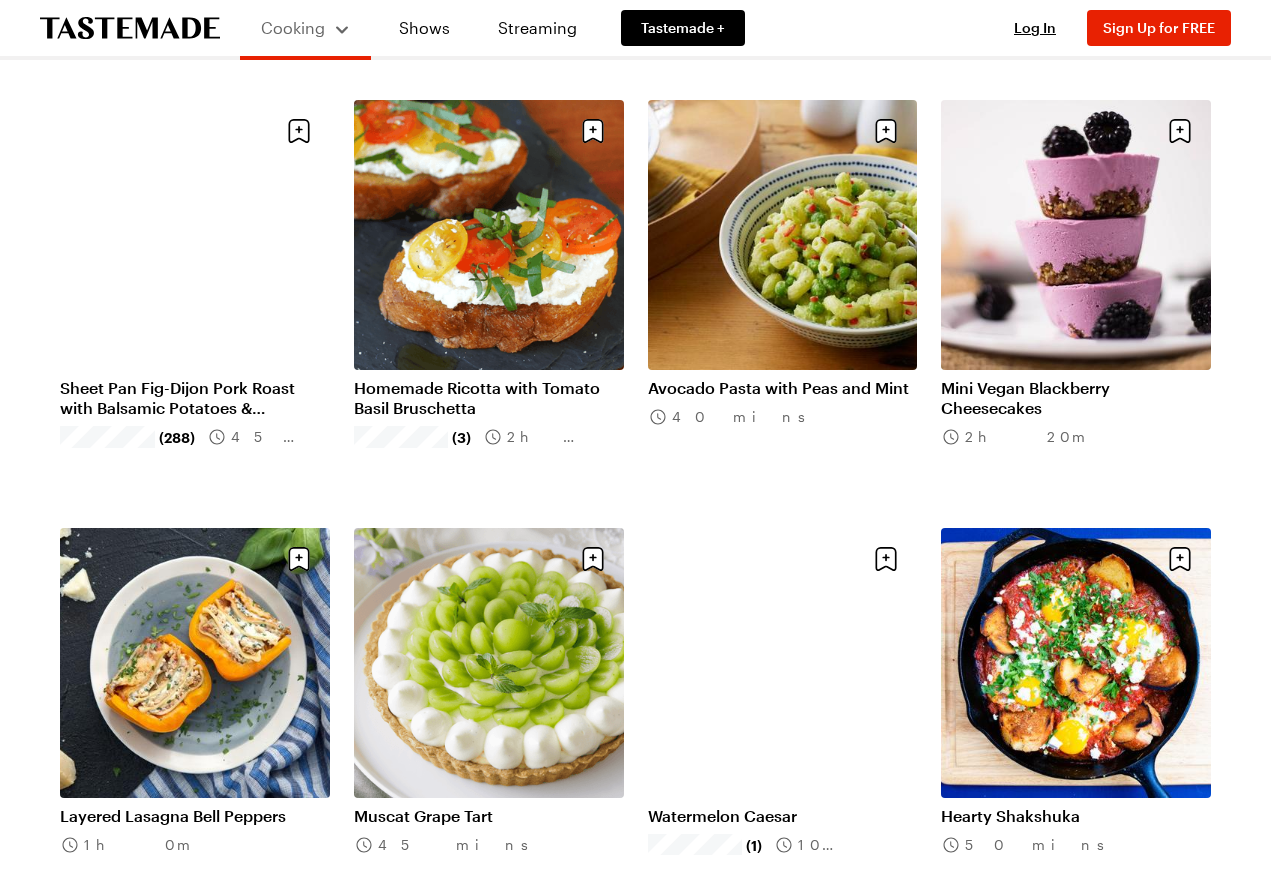 scroll, scrollTop: 700, scrollLeft: 0, axis: vertical 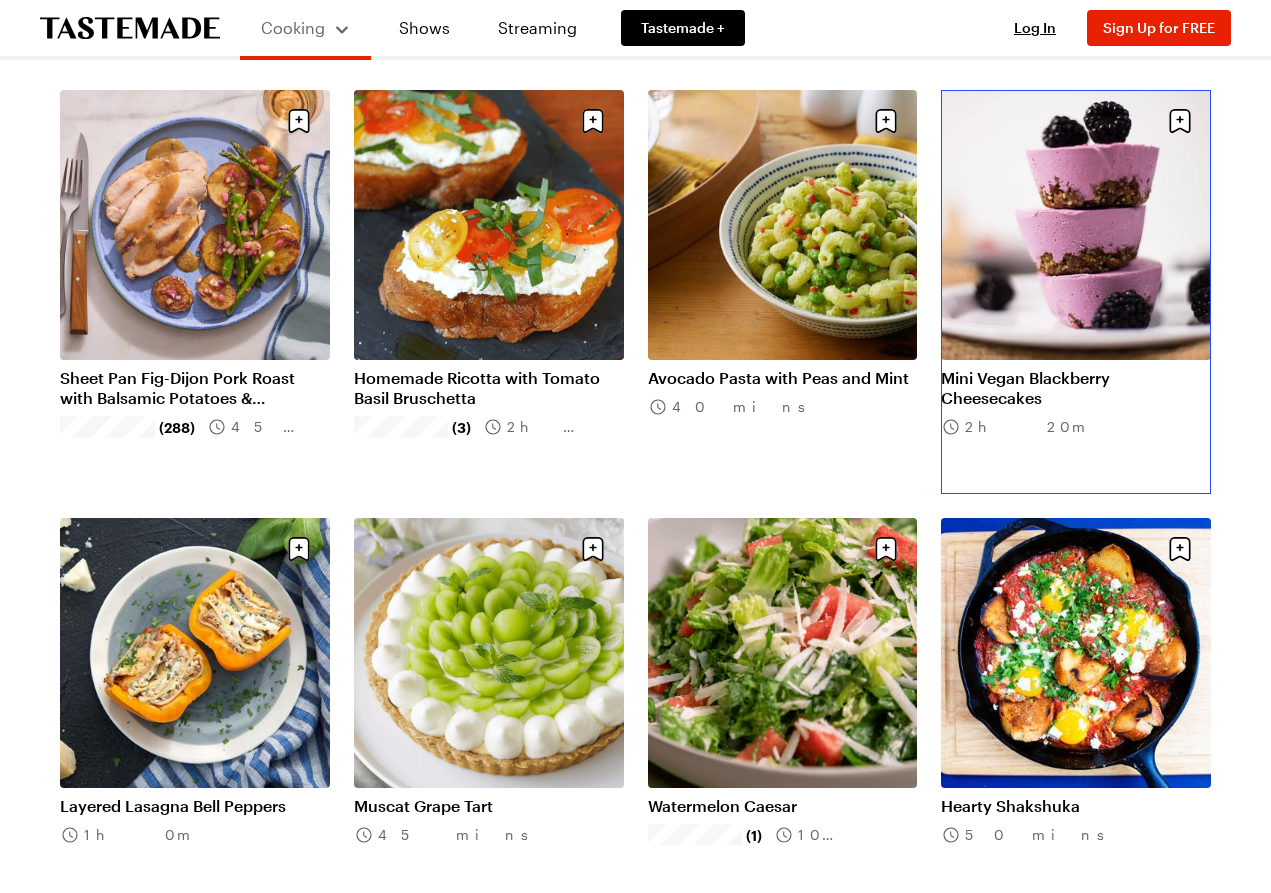 click on "Mini Vegan Blackberry Cheesecakes" at bounding box center (1076, 388) 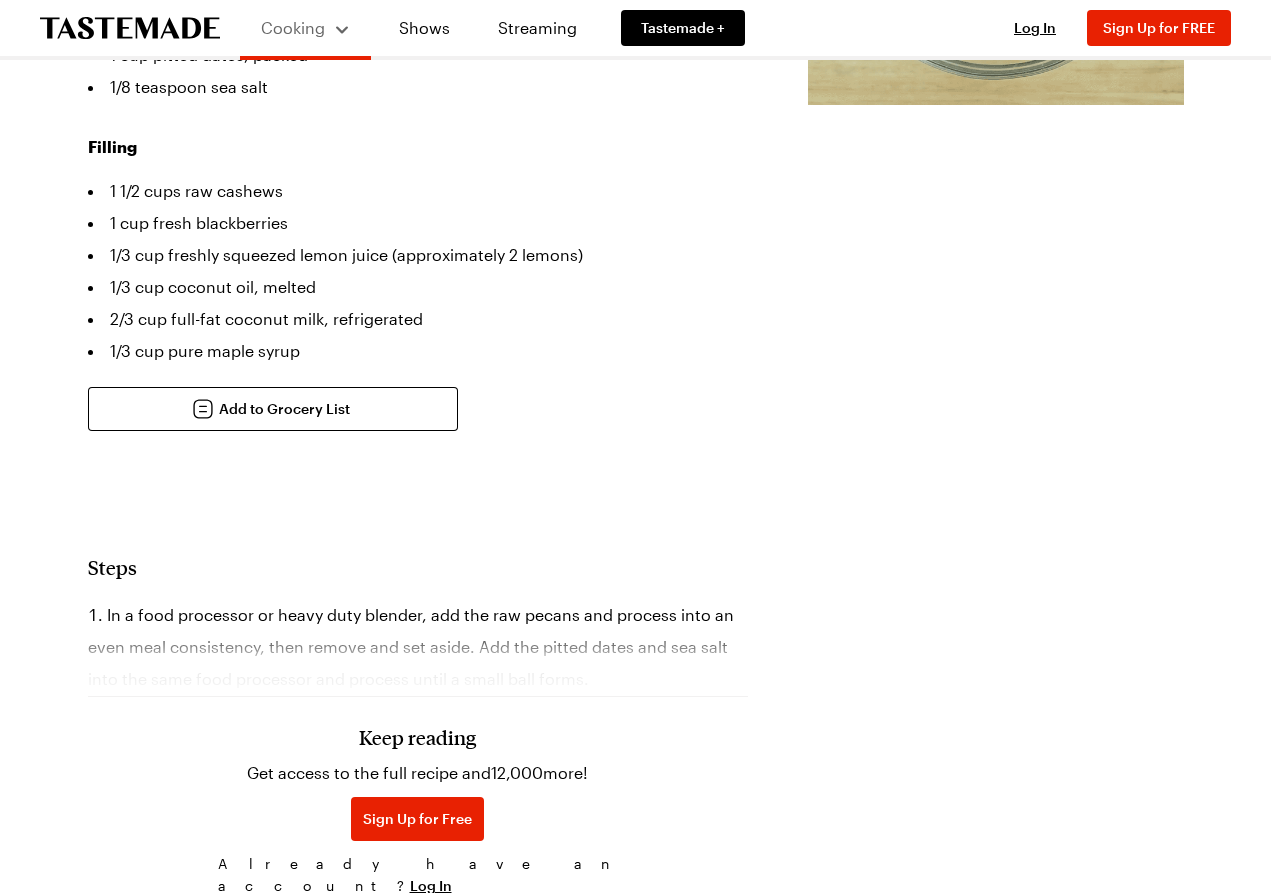 scroll, scrollTop: 0, scrollLeft: 0, axis: both 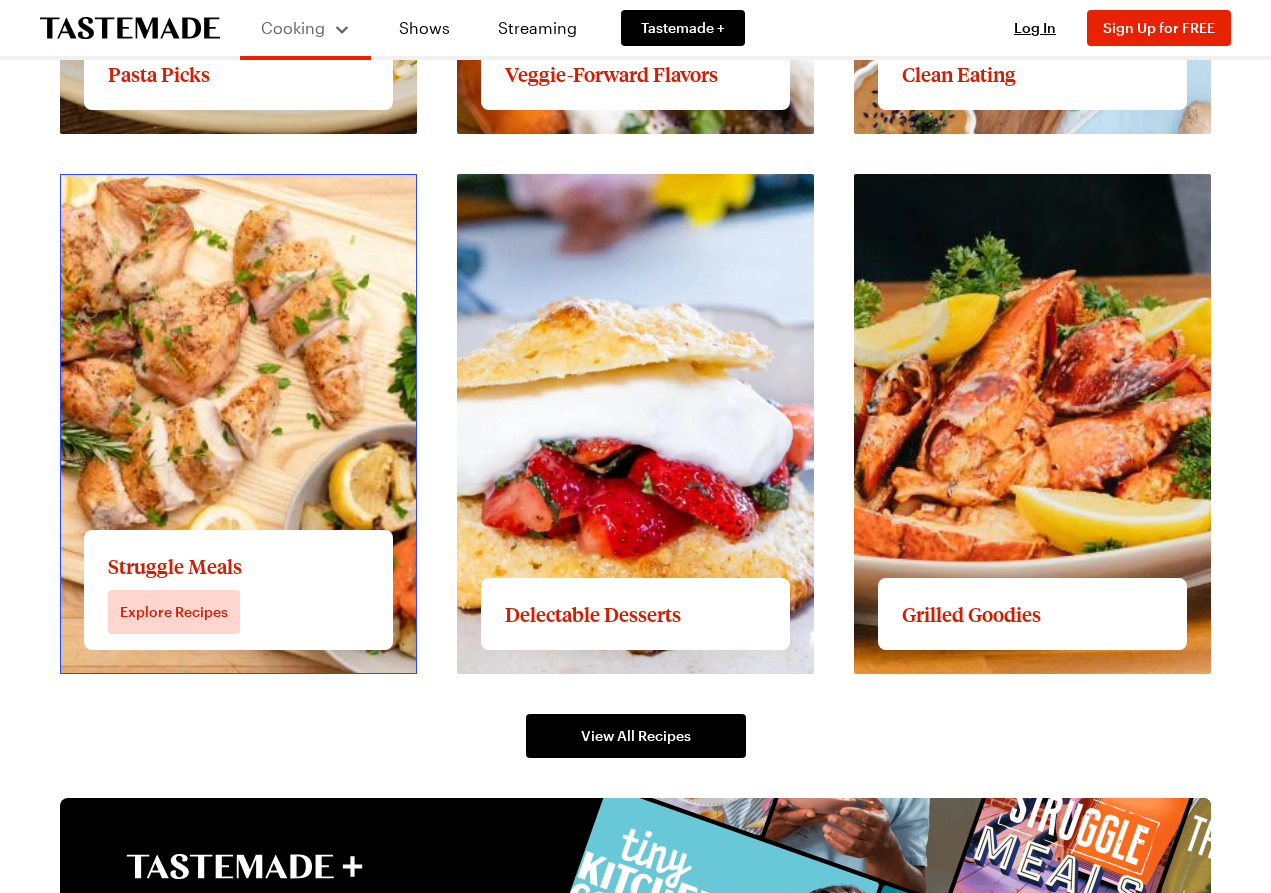 click on "View full content for Struggle Meals" at bounding box center [195, 185] 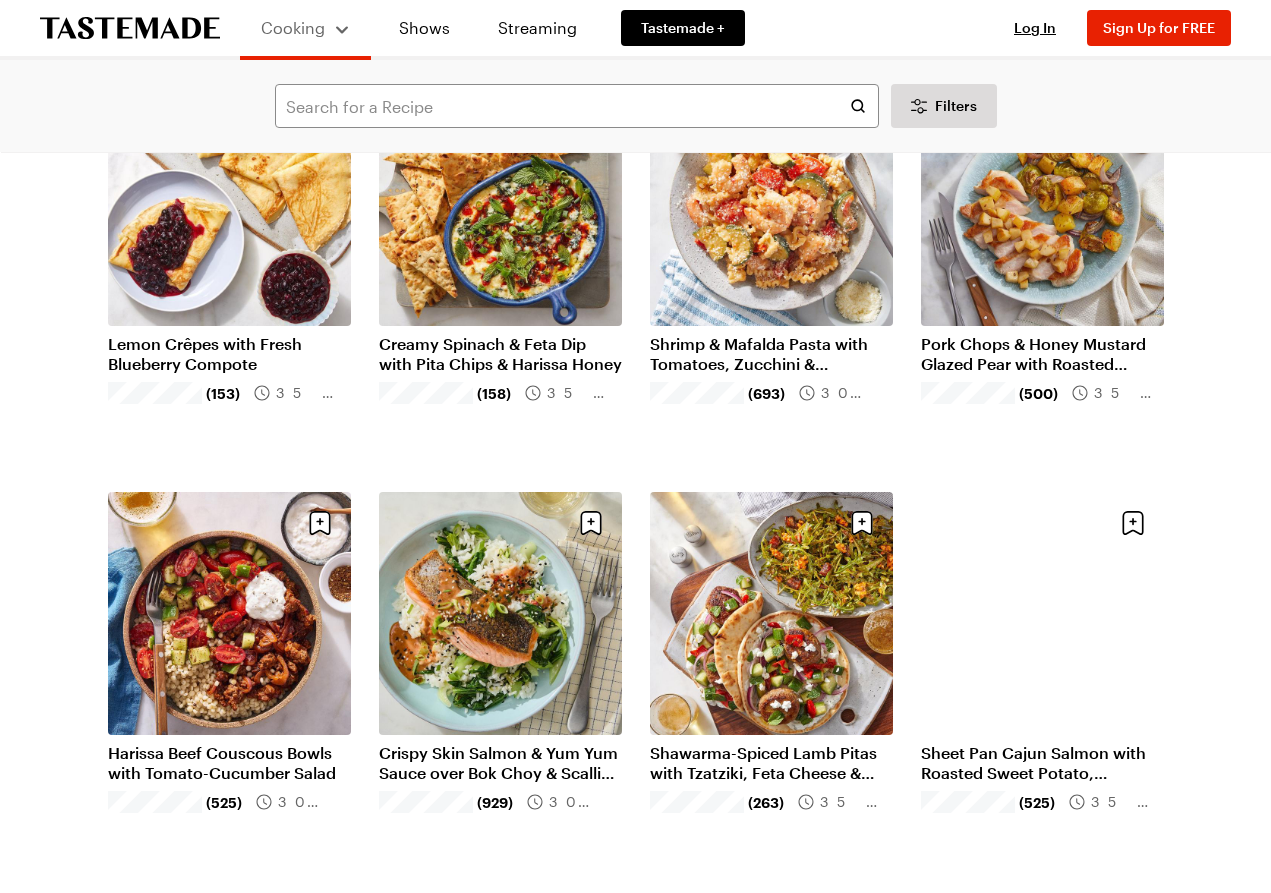 scroll, scrollTop: 1100, scrollLeft: 0, axis: vertical 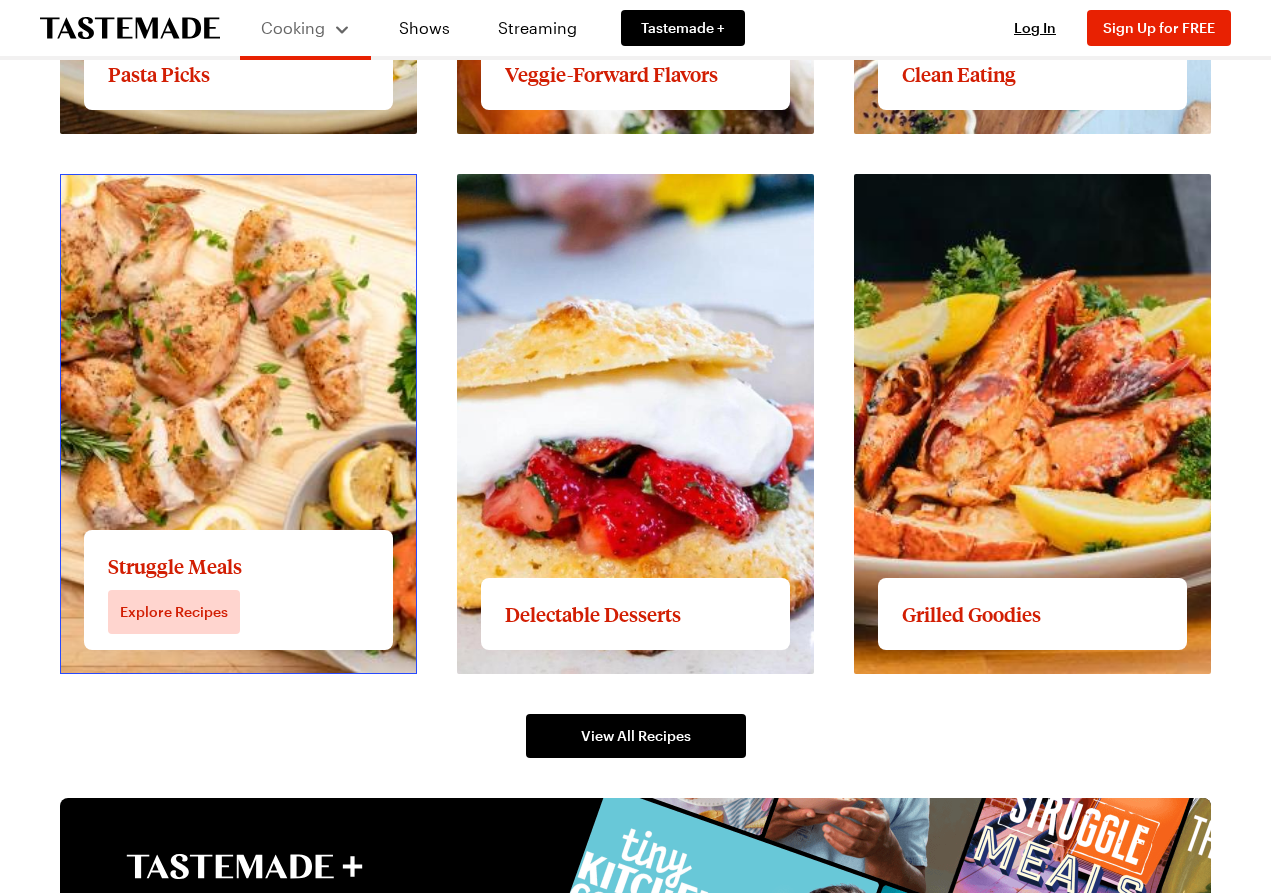 click on "View full content for Struggle Meals" at bounding box center [195, 185] 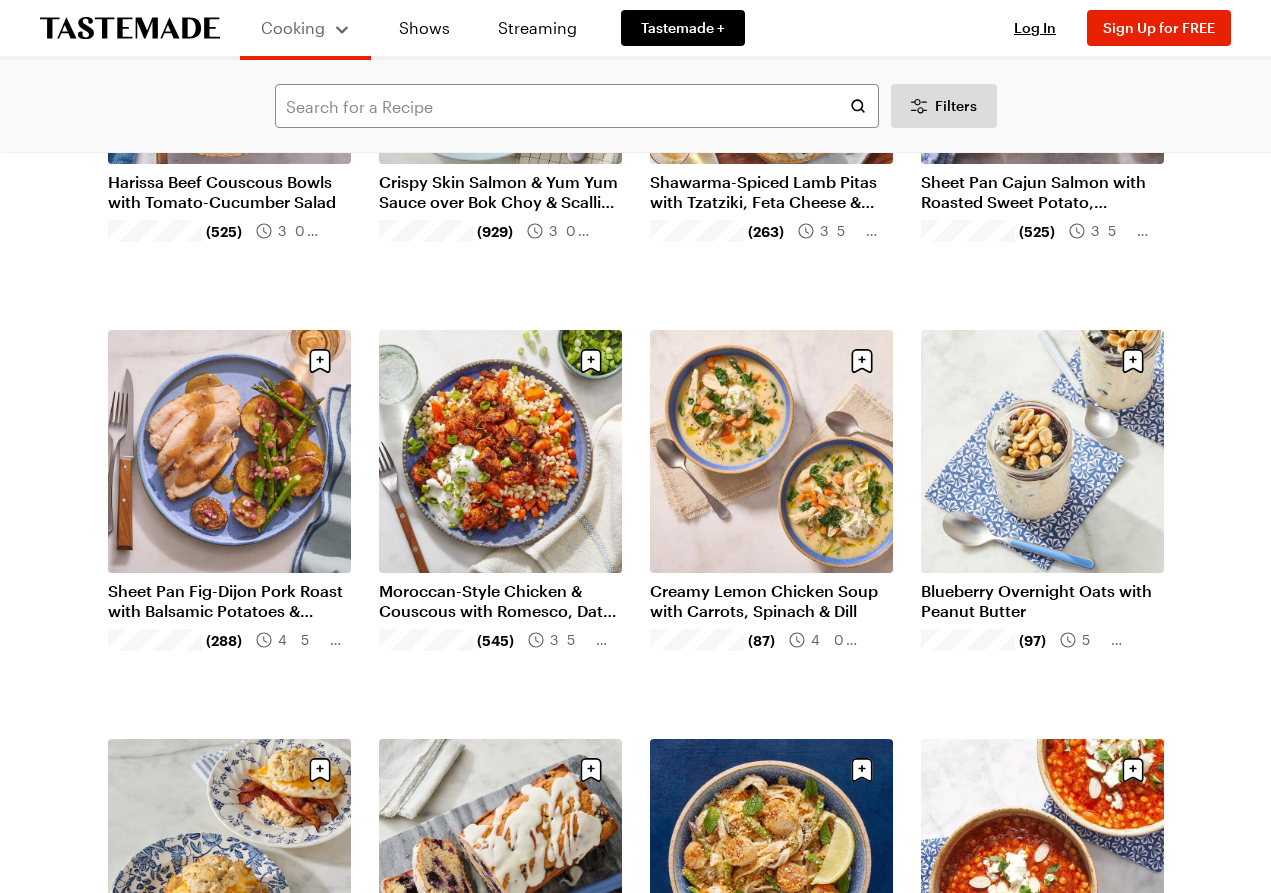 scroll, scrollTop: 1600, scrollLeft: 0, axis: vertical 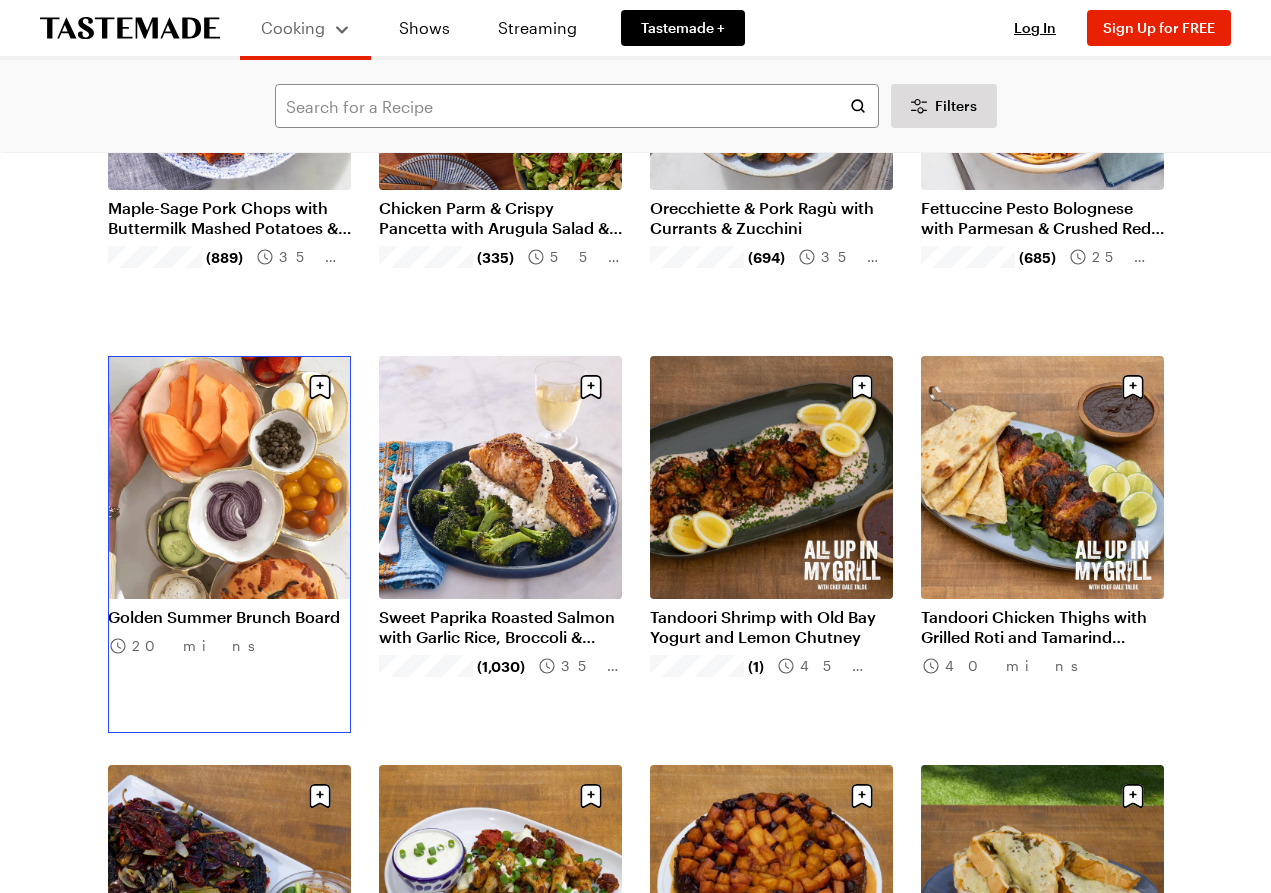 click on "Golden Summer Brunch Board" at bounding box center (229, 617) 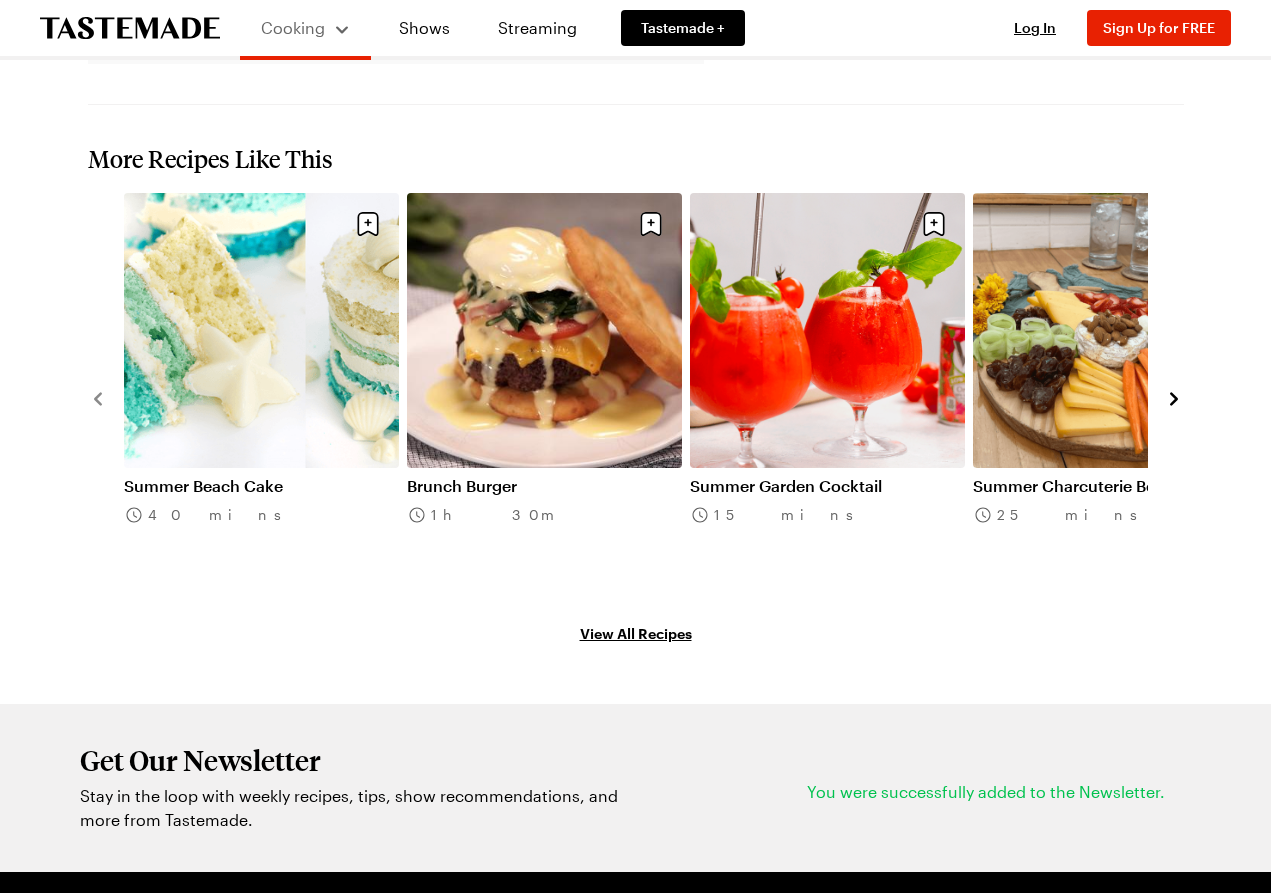 scroll, scrollTop: 2400, scrollLeft: 0, axis: vertical 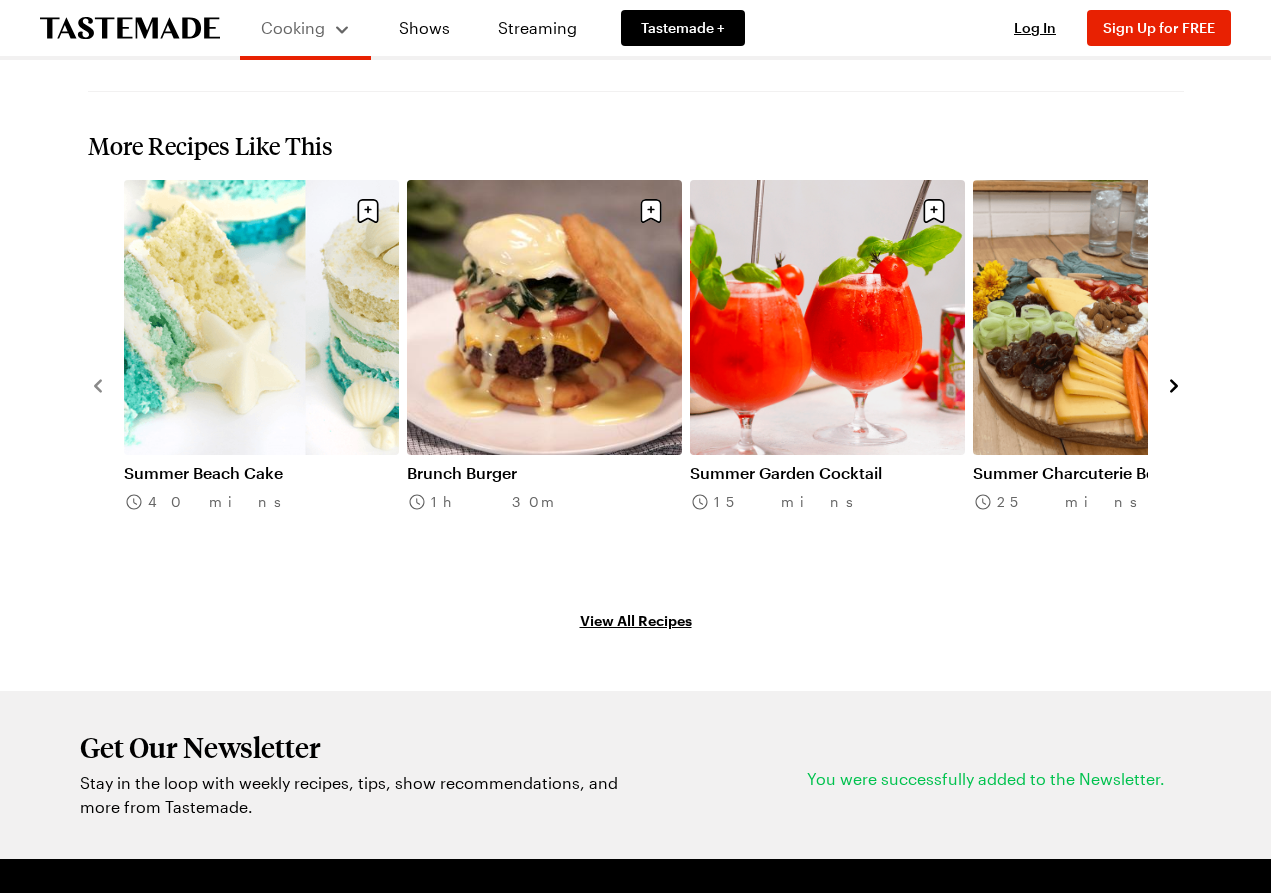 click on "Summer Charcuterie Board" at bounding box center (1110, 473) 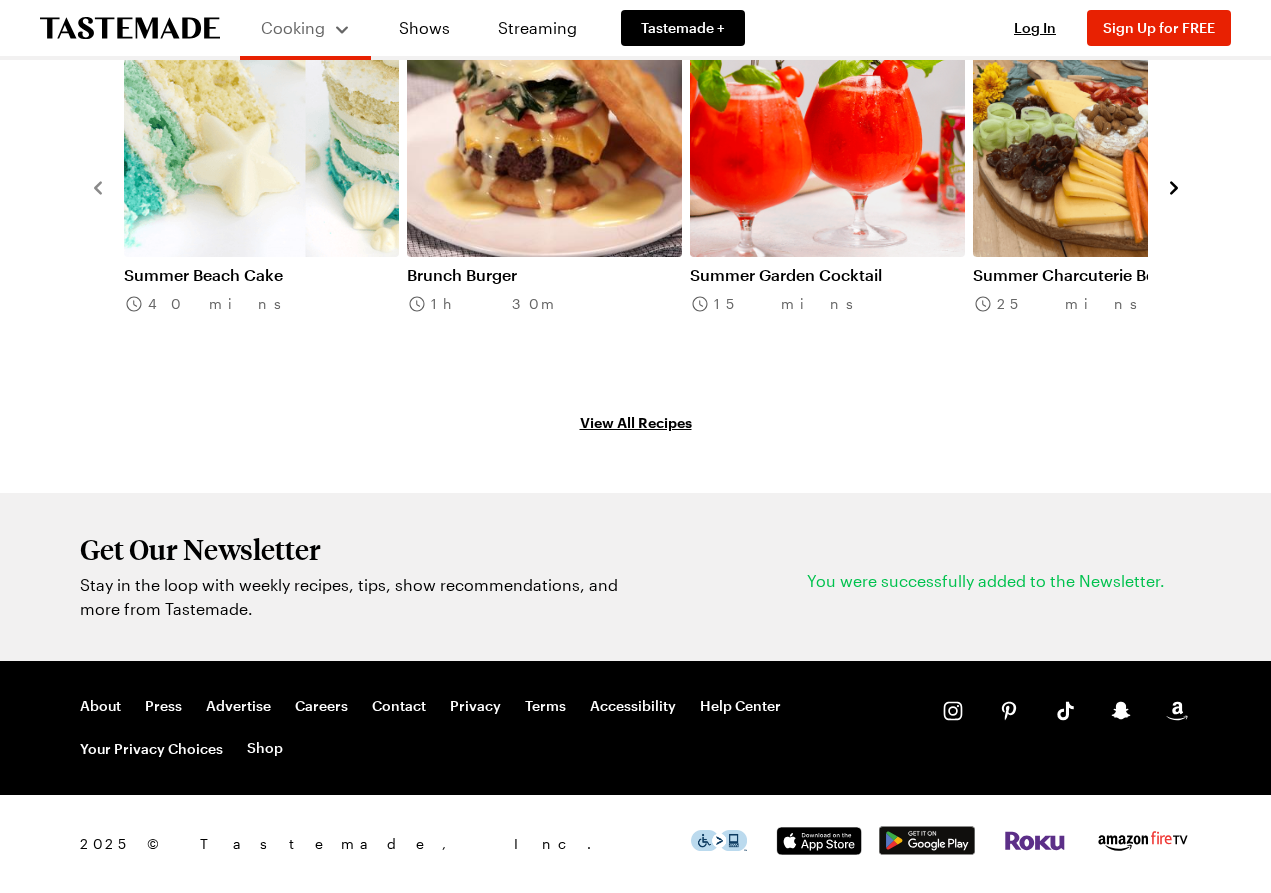 scroll, scrollTop: 0, scrollLeft: 0, axis: both 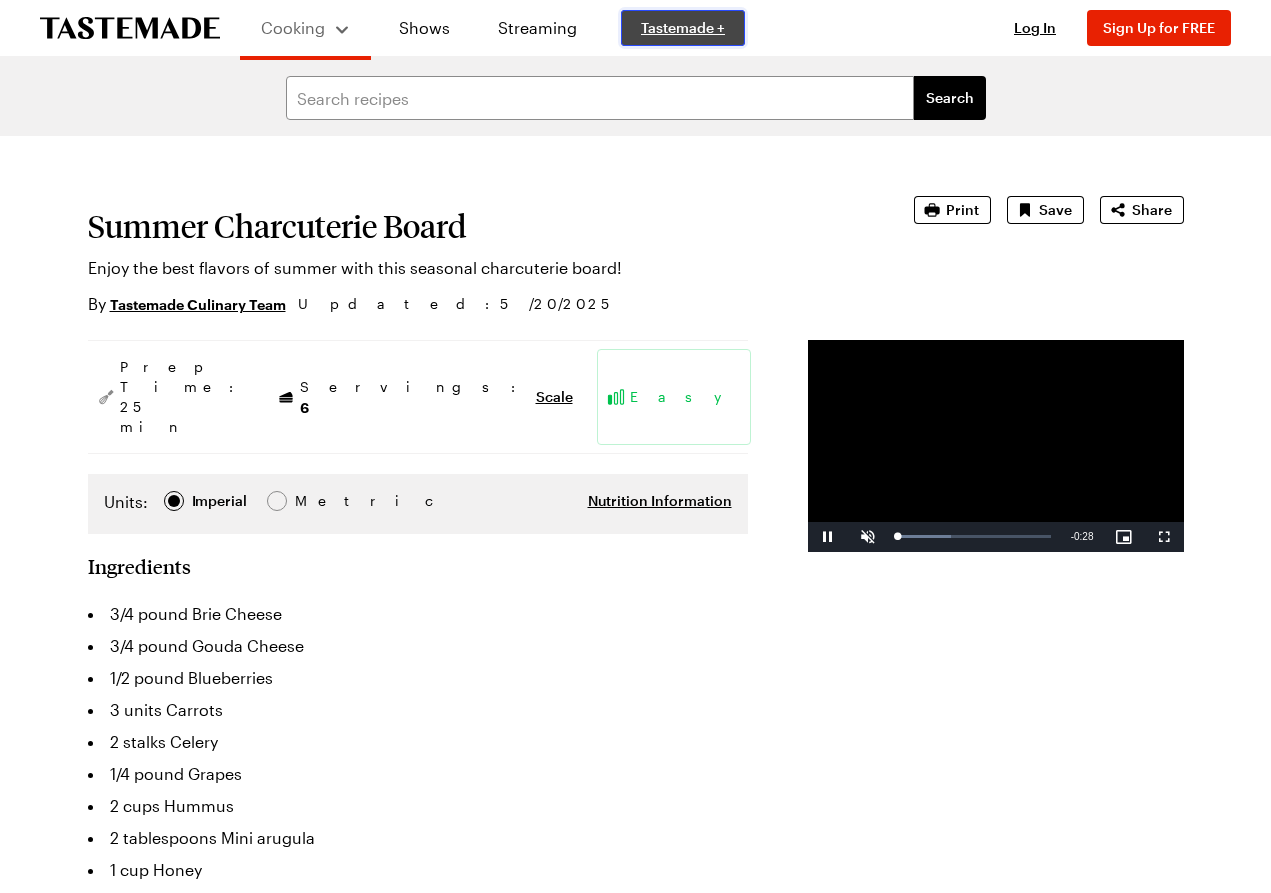click on "Tastemade +" at bounding box center (683, 28) 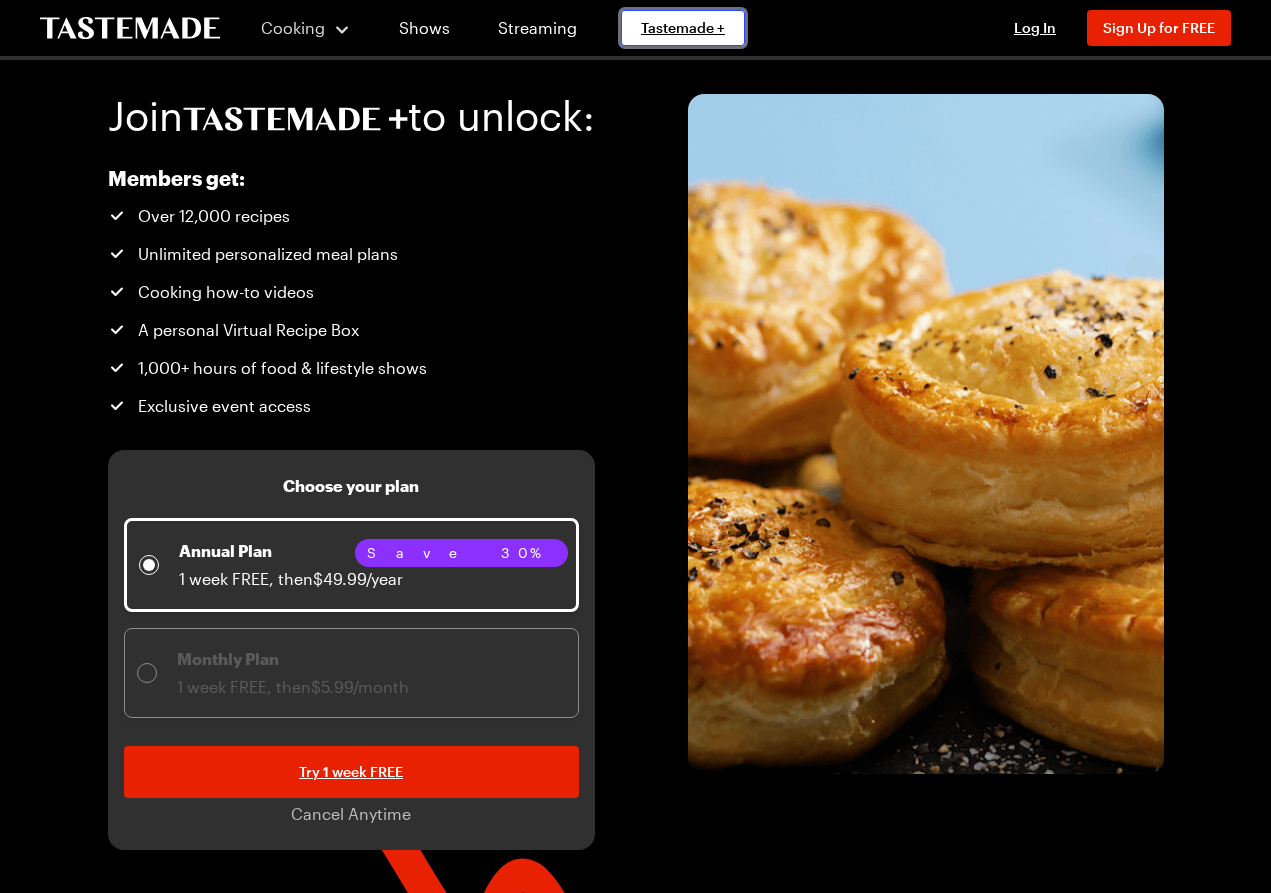 scroll, scrollTop: 0, scrollLeft: 0, axis: both 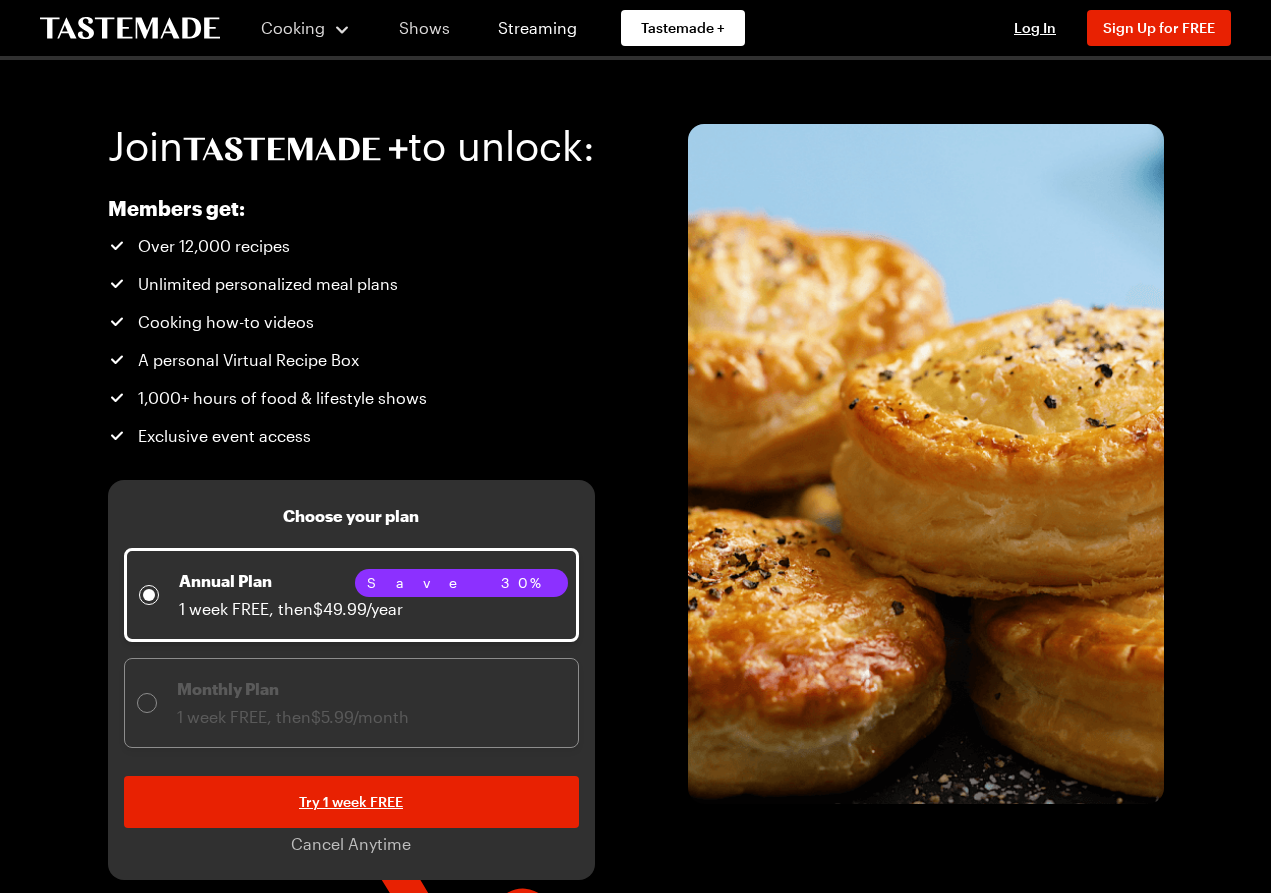 click on "Shows" at bounding box center (424, 28) 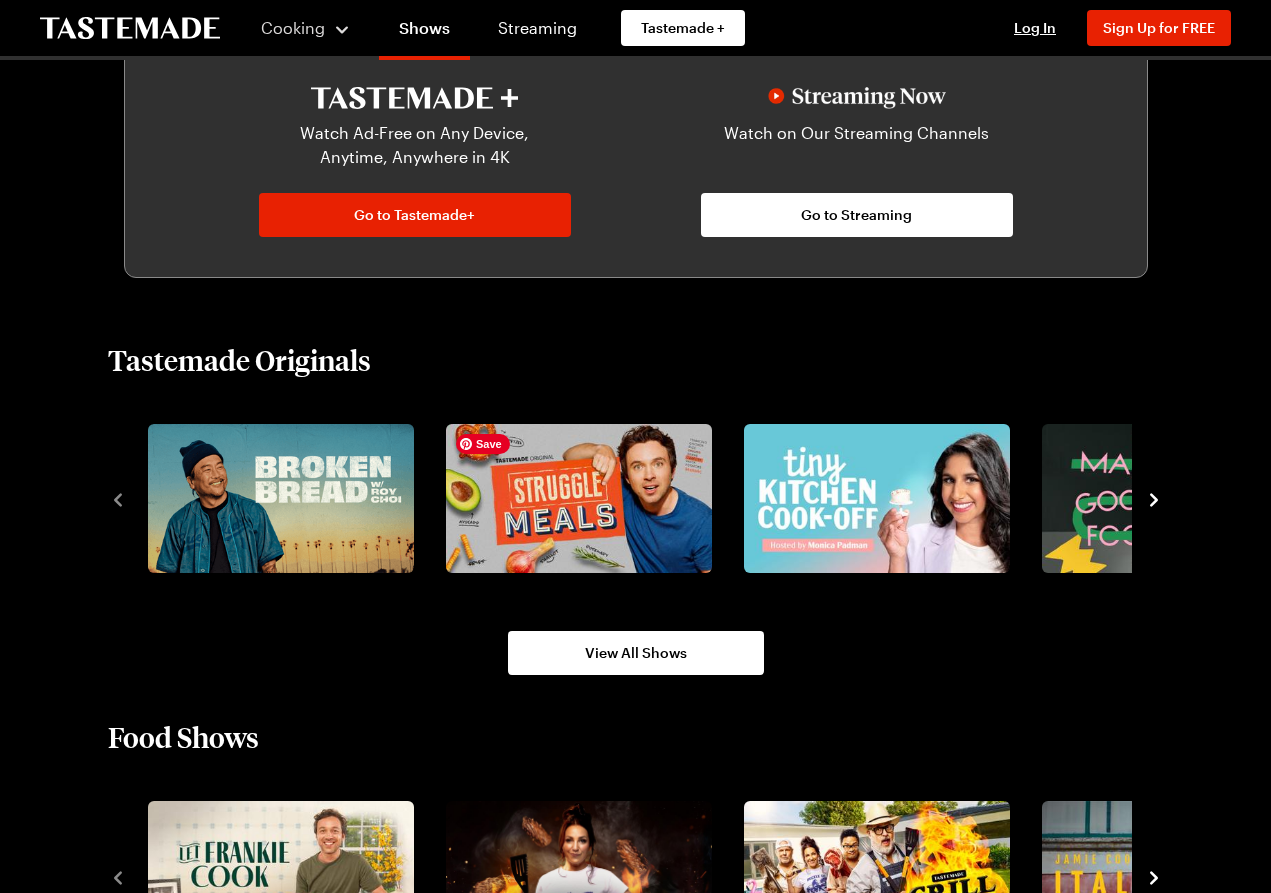 scroll, scrollTop: 1100, scrollLeft: 0, axis: vertical 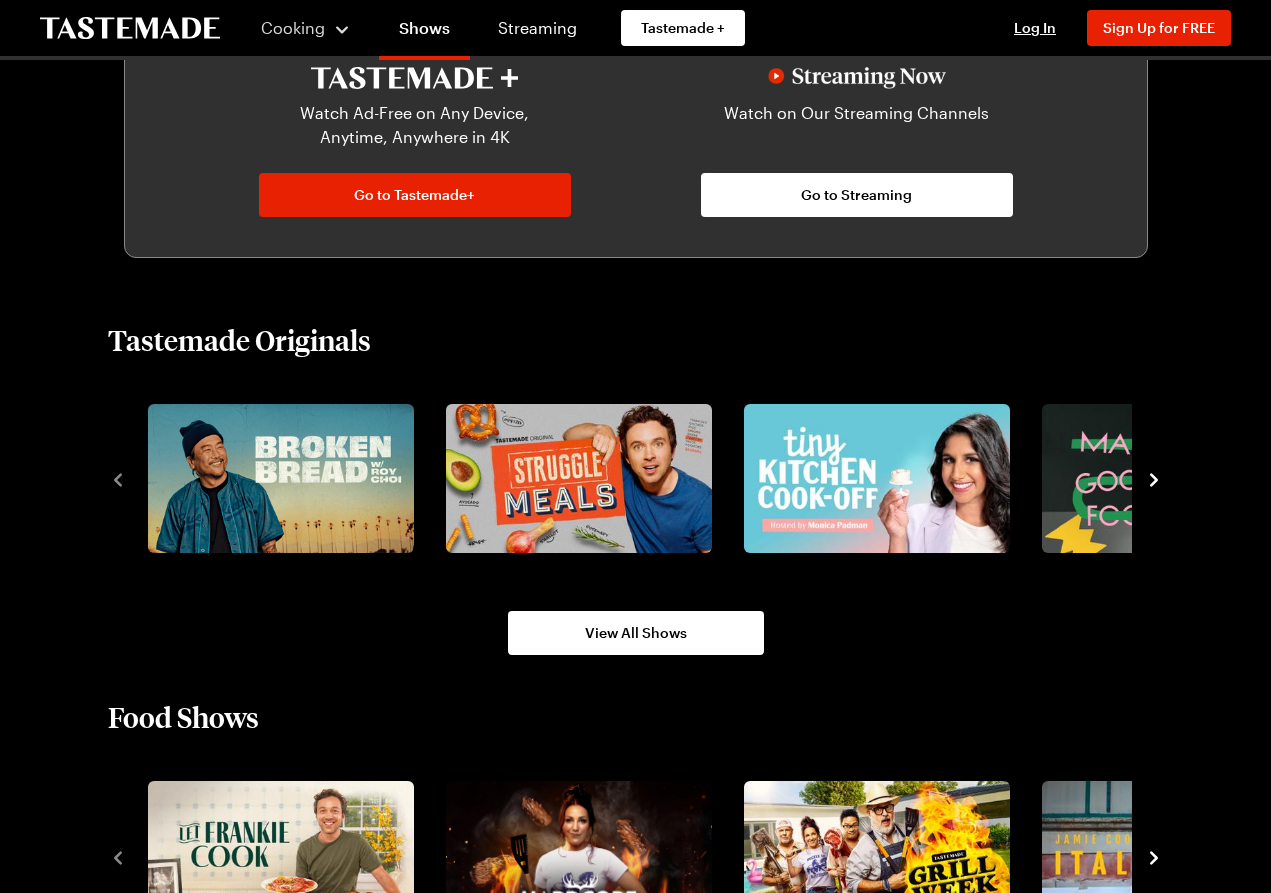 click 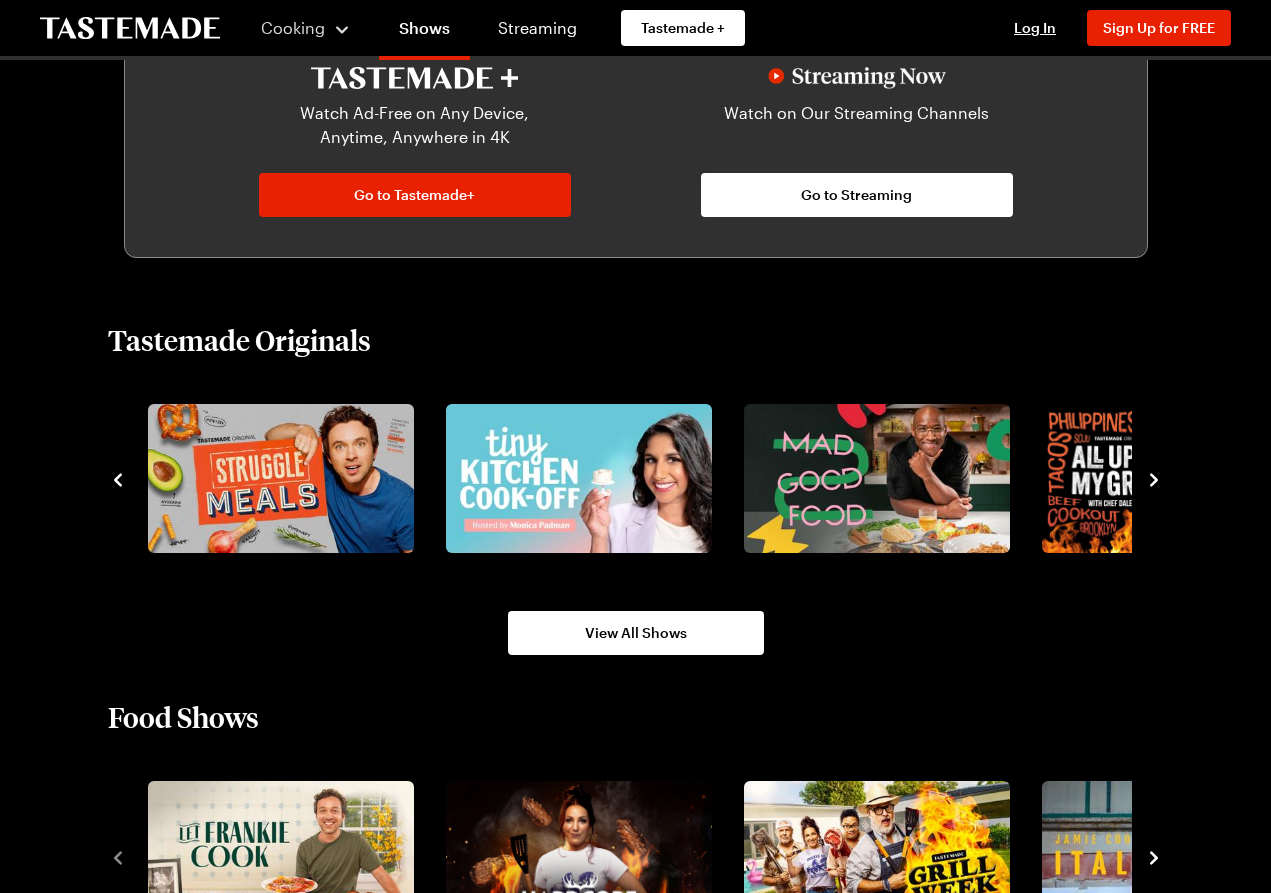 click 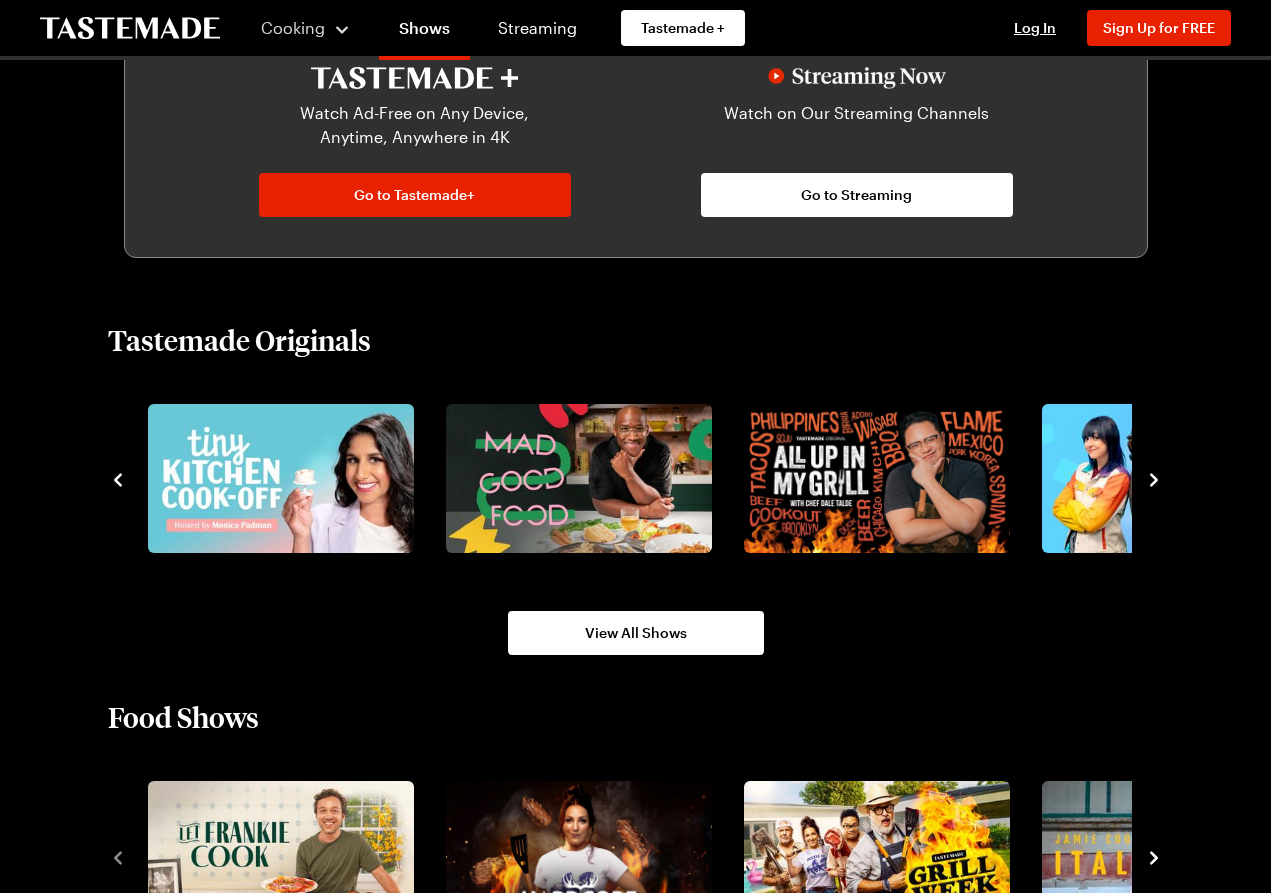 click 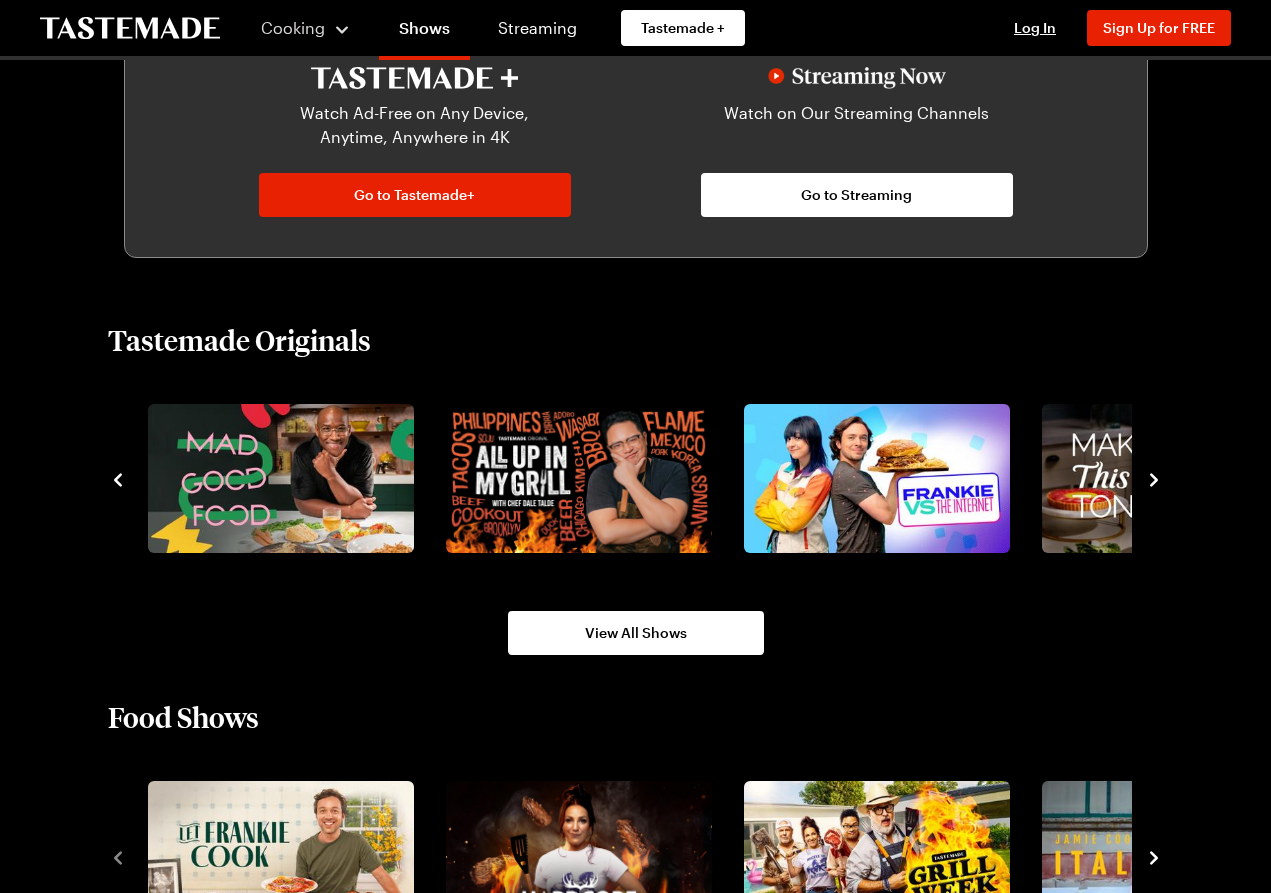 click 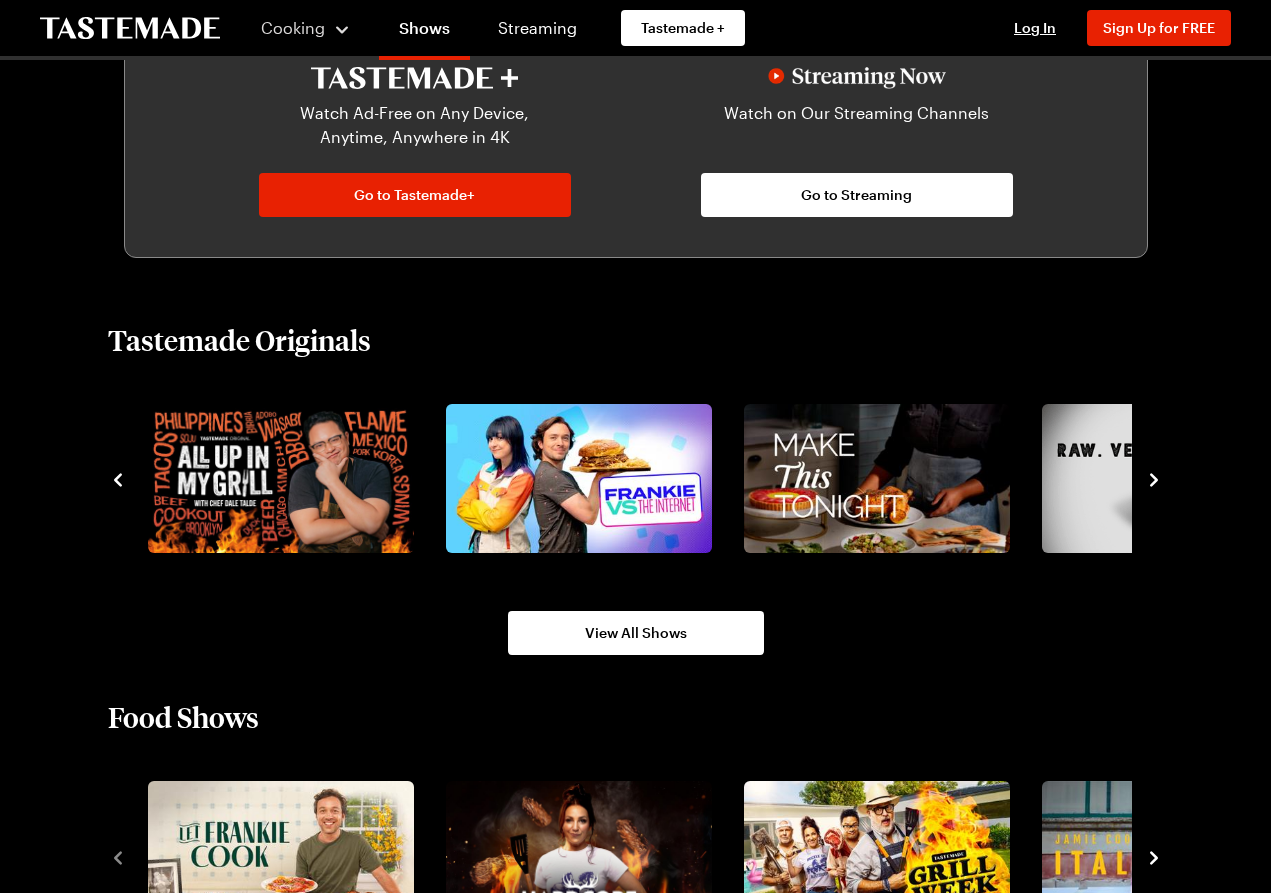 click 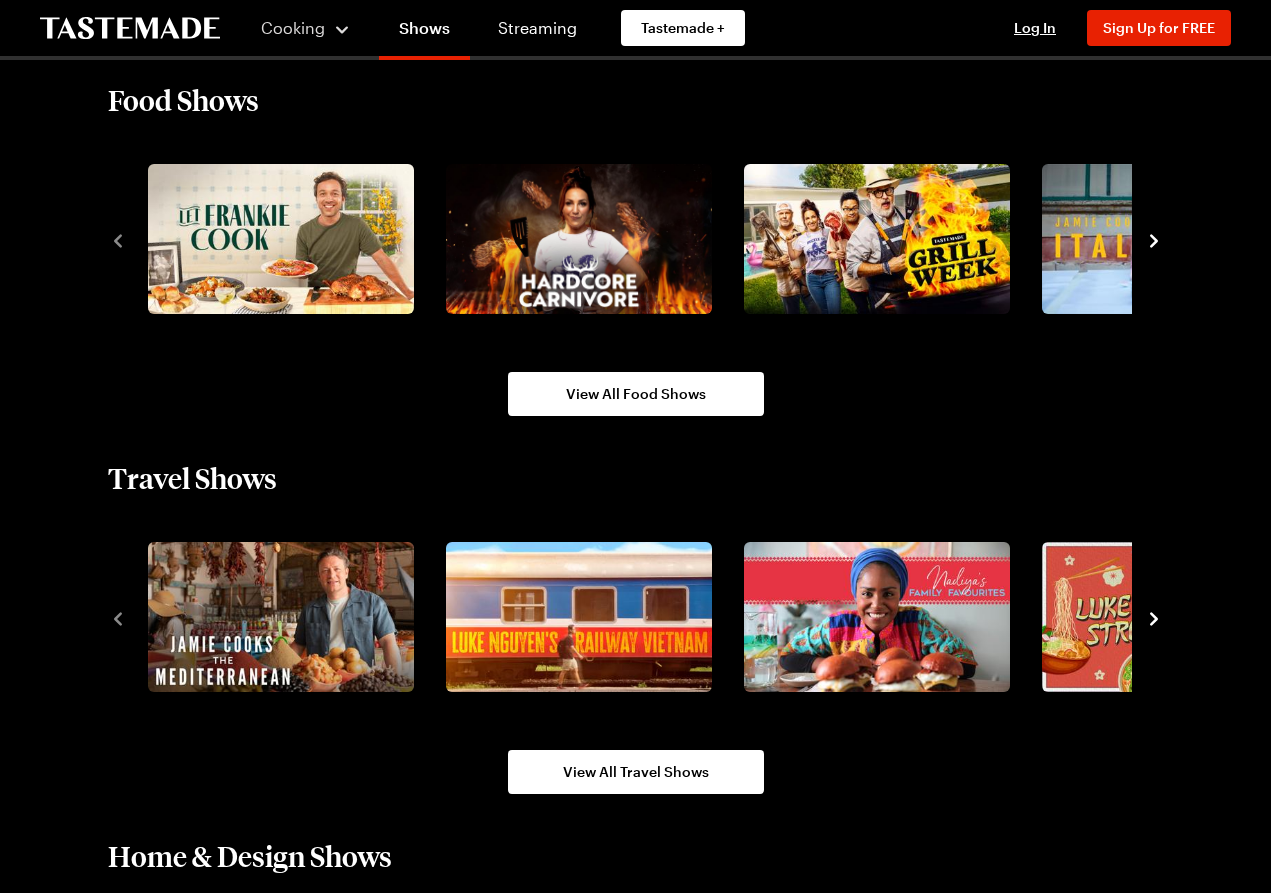 scroll, scrollTop: 1900, scrollLeft: 0, axis: vertical 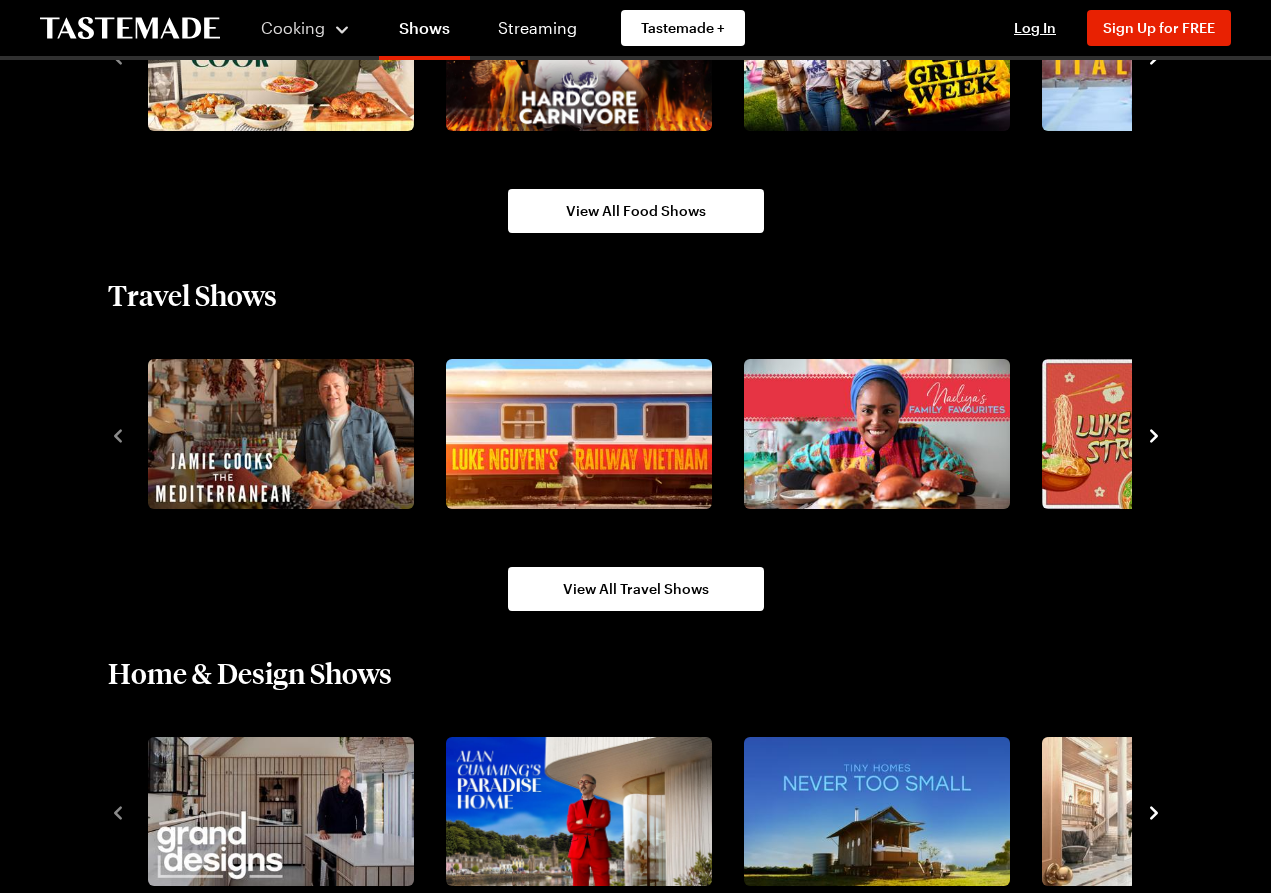 click 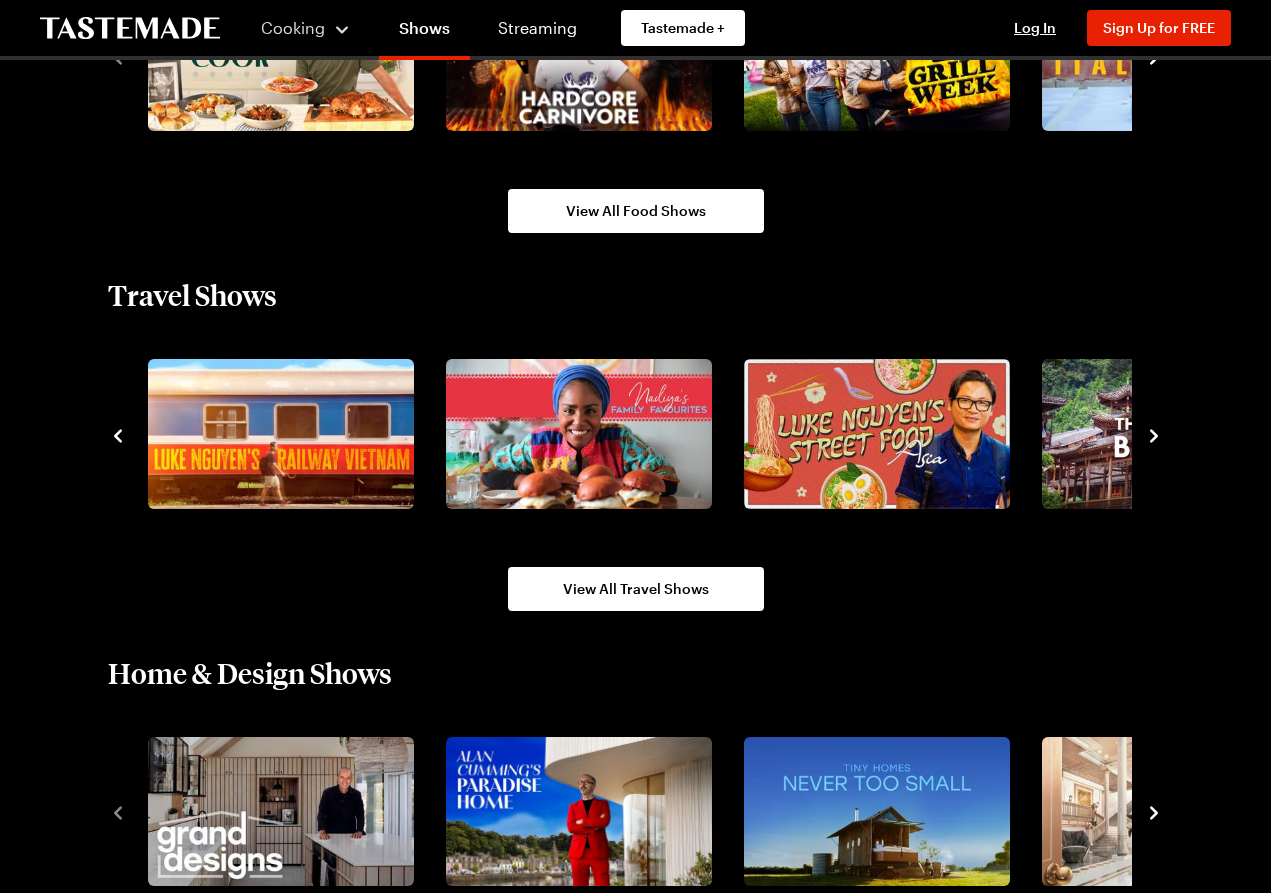 click 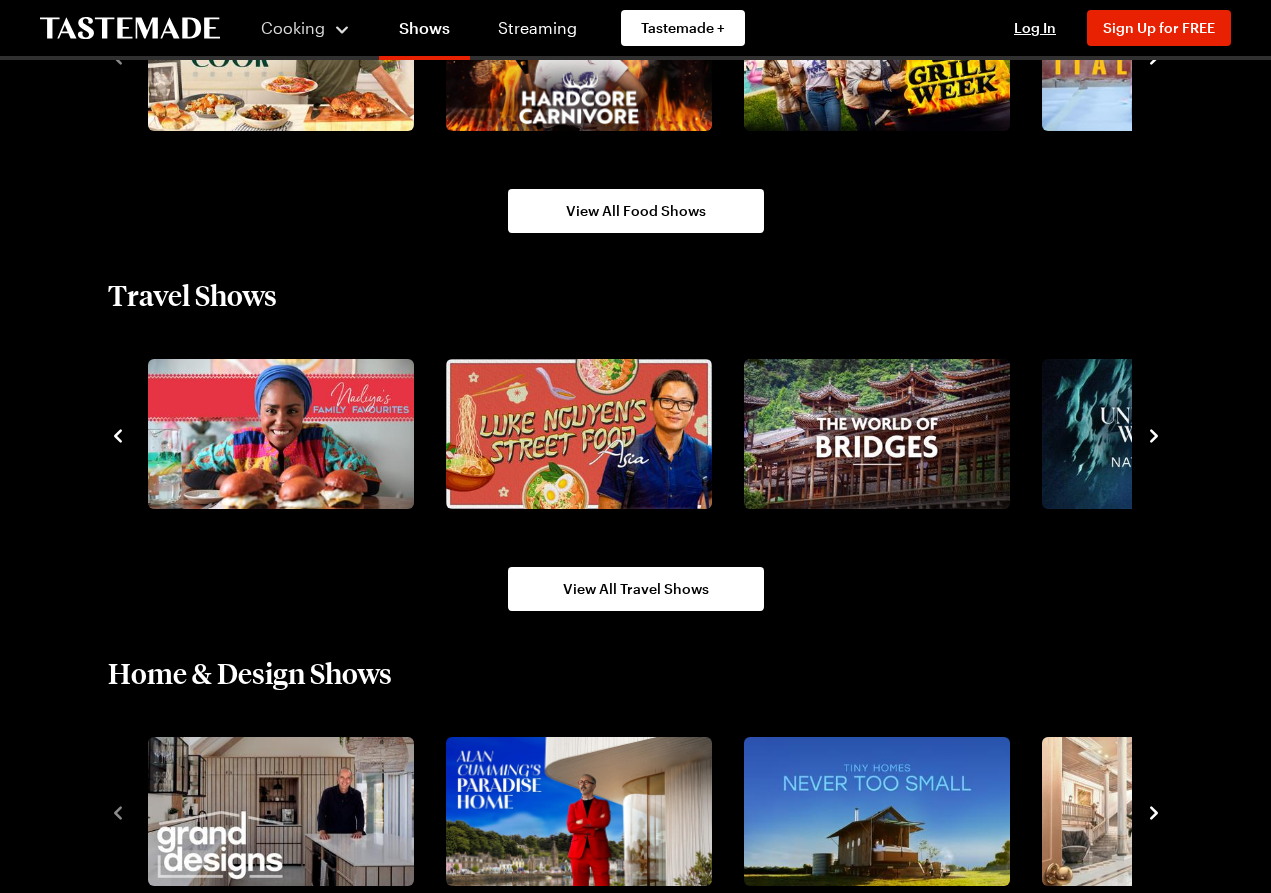click 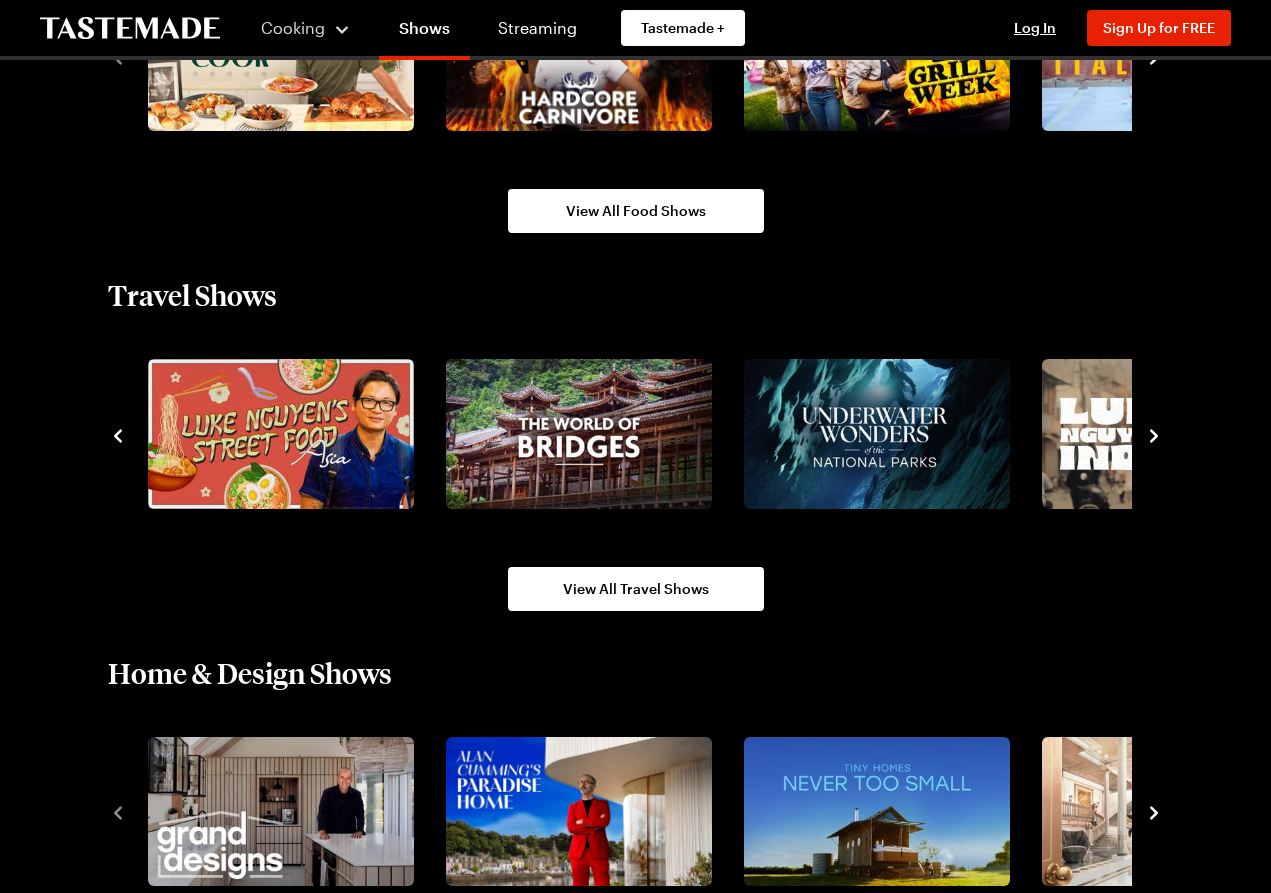 click 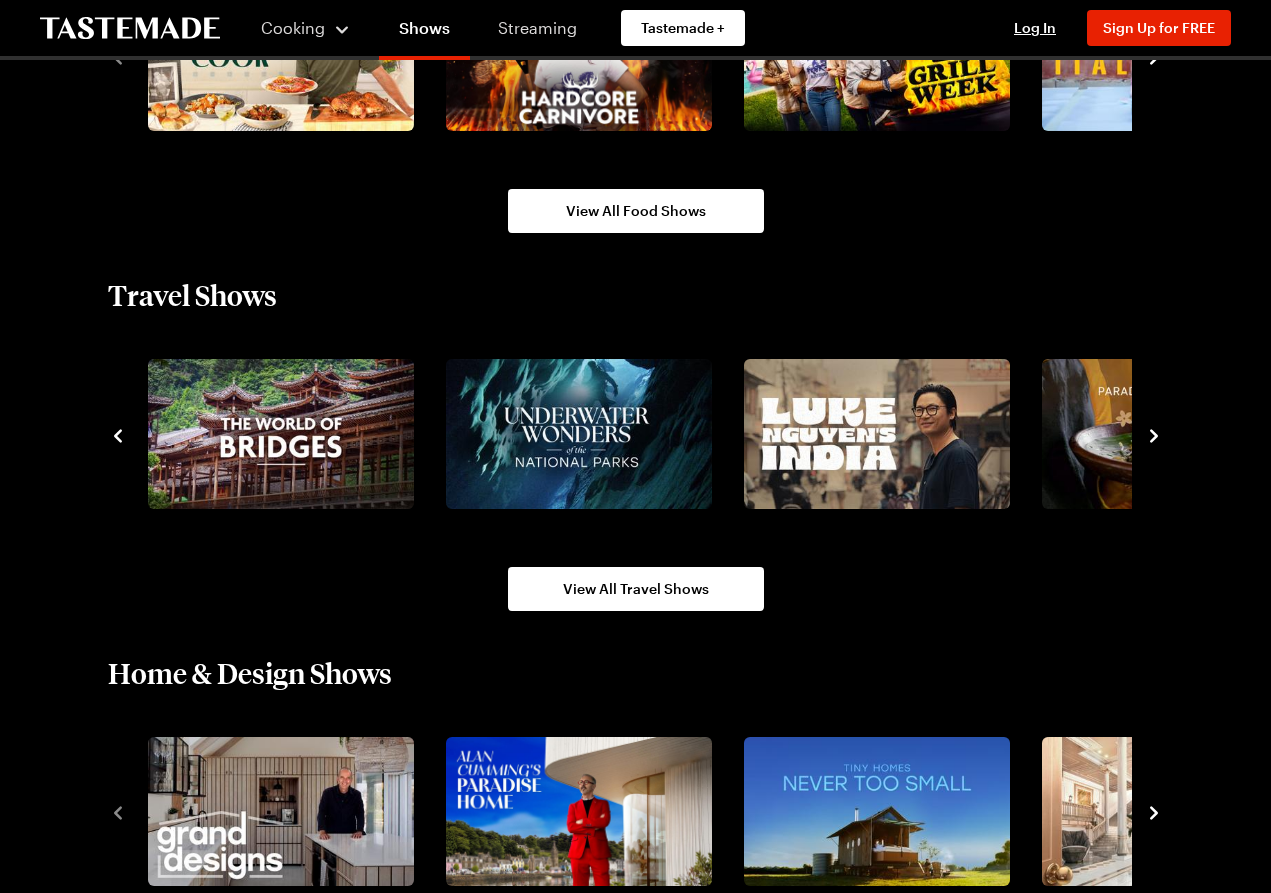 click on "Streaming" at bounding box center [537, 28] 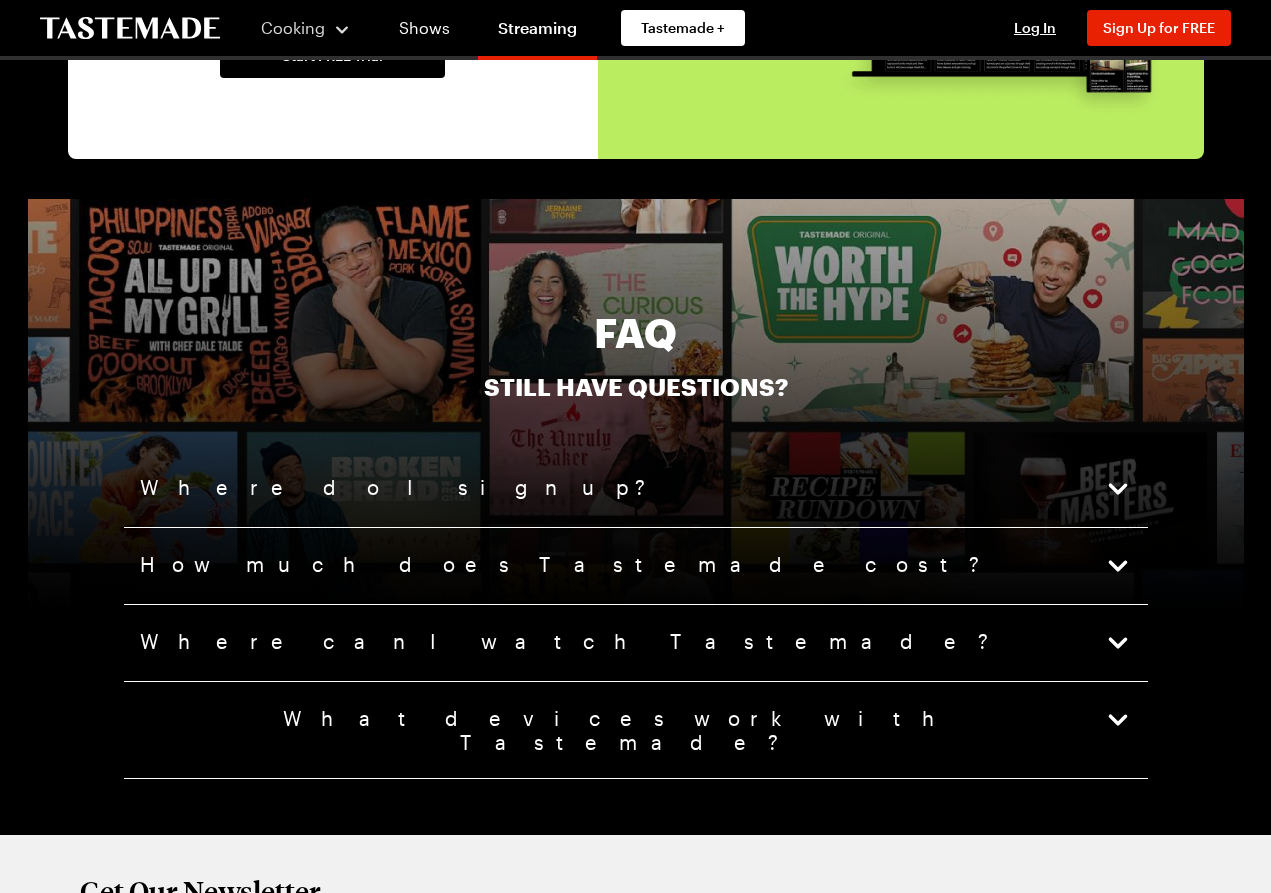 scroll, scrollTop: 4700, scrollLeft: 0, axis: vertical 